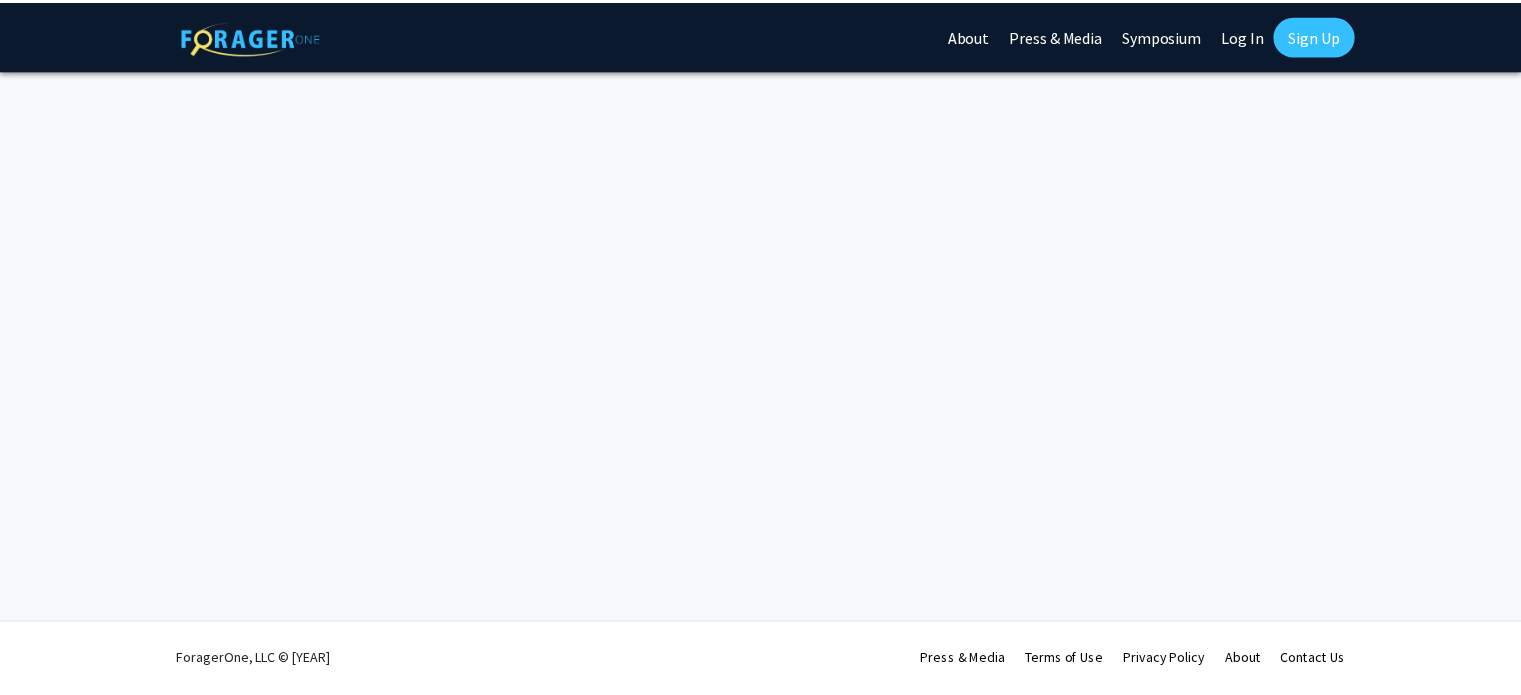 scroll, scrollTop: 0, scrollLeft: 0, axis: both 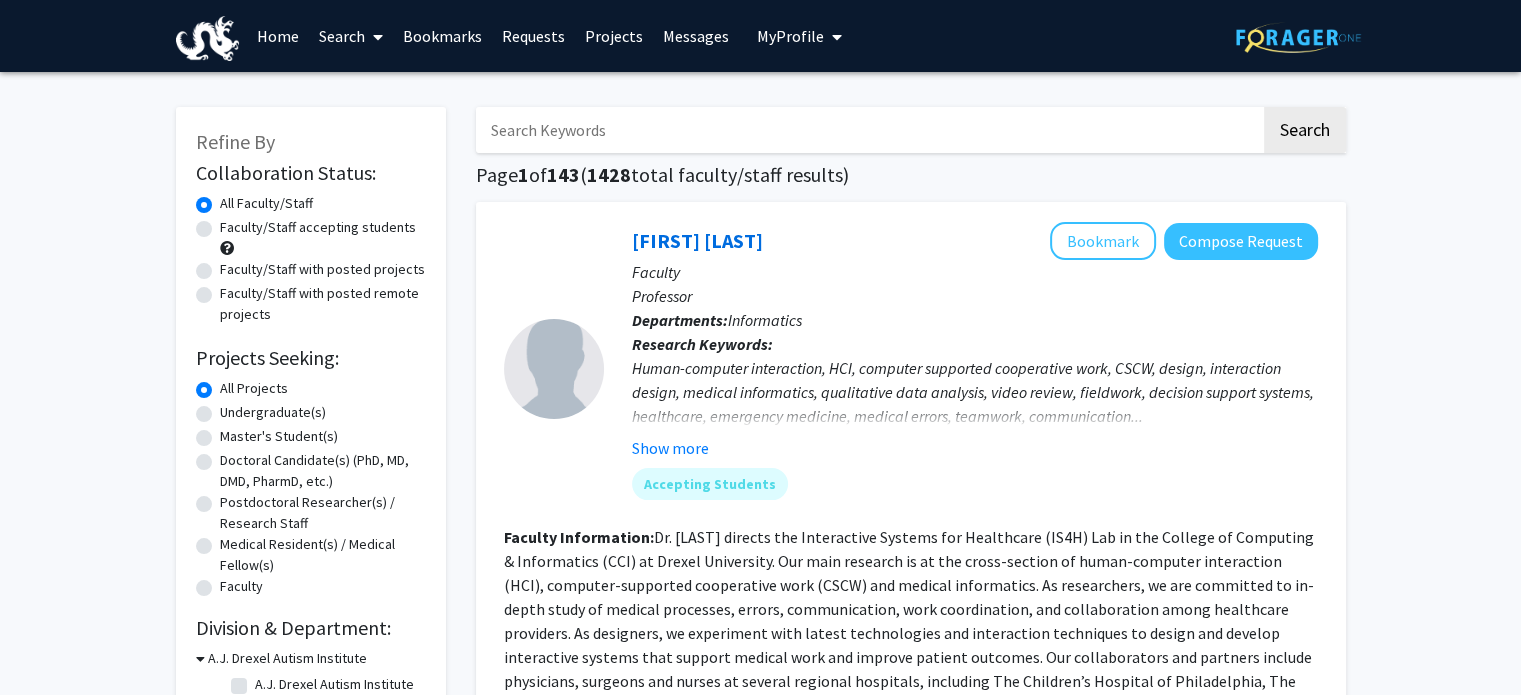 click at bounding box center (868, 130) 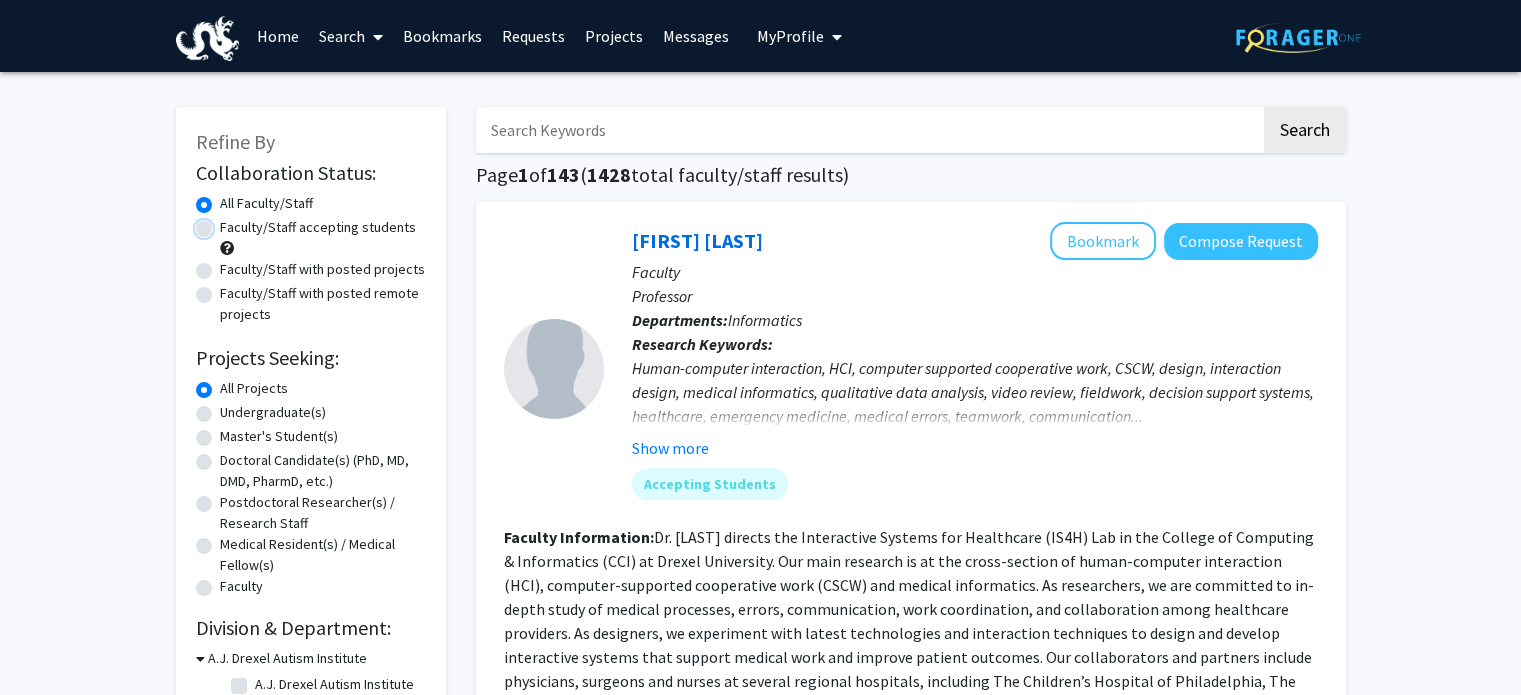 click on "Faculty/Staff accepting students" at bounding box center (226, 223) 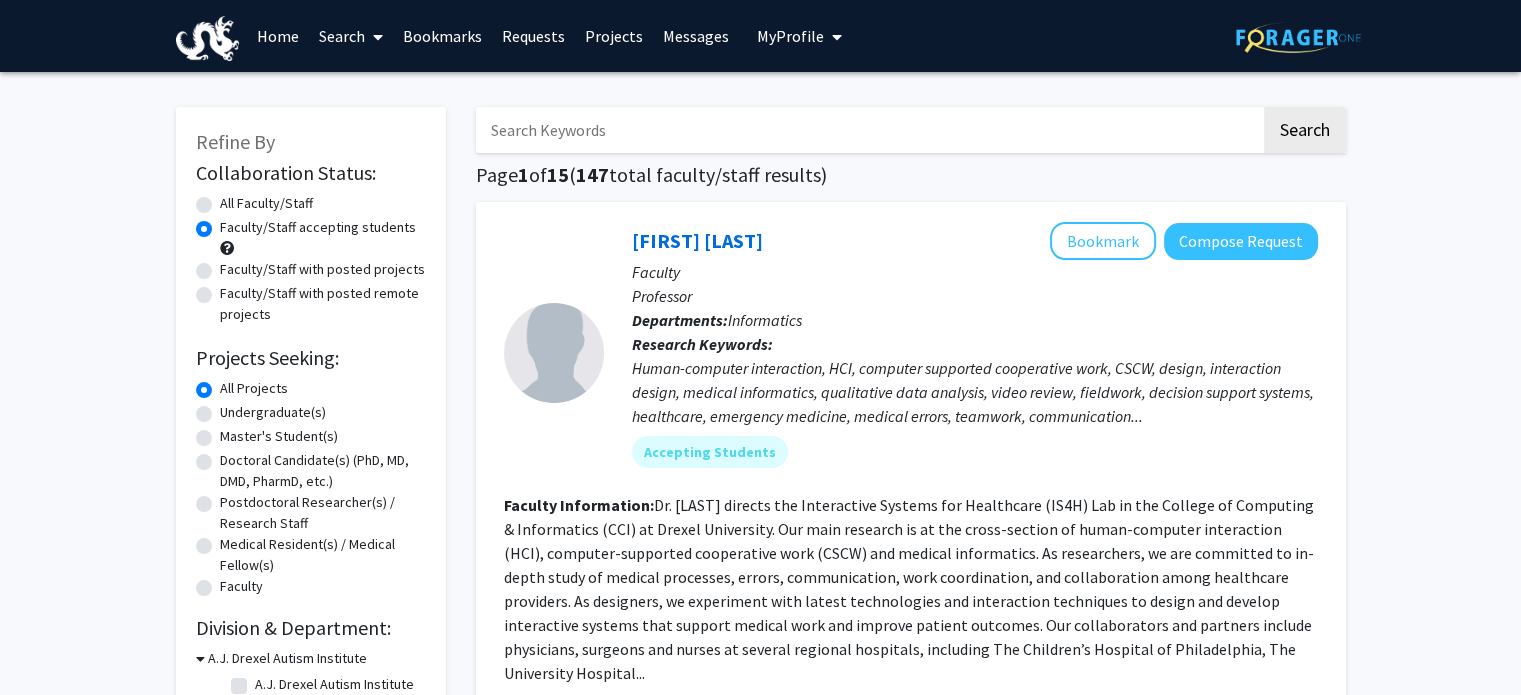 click on "All Faculty/Staff" at bounding box center (266, 203) 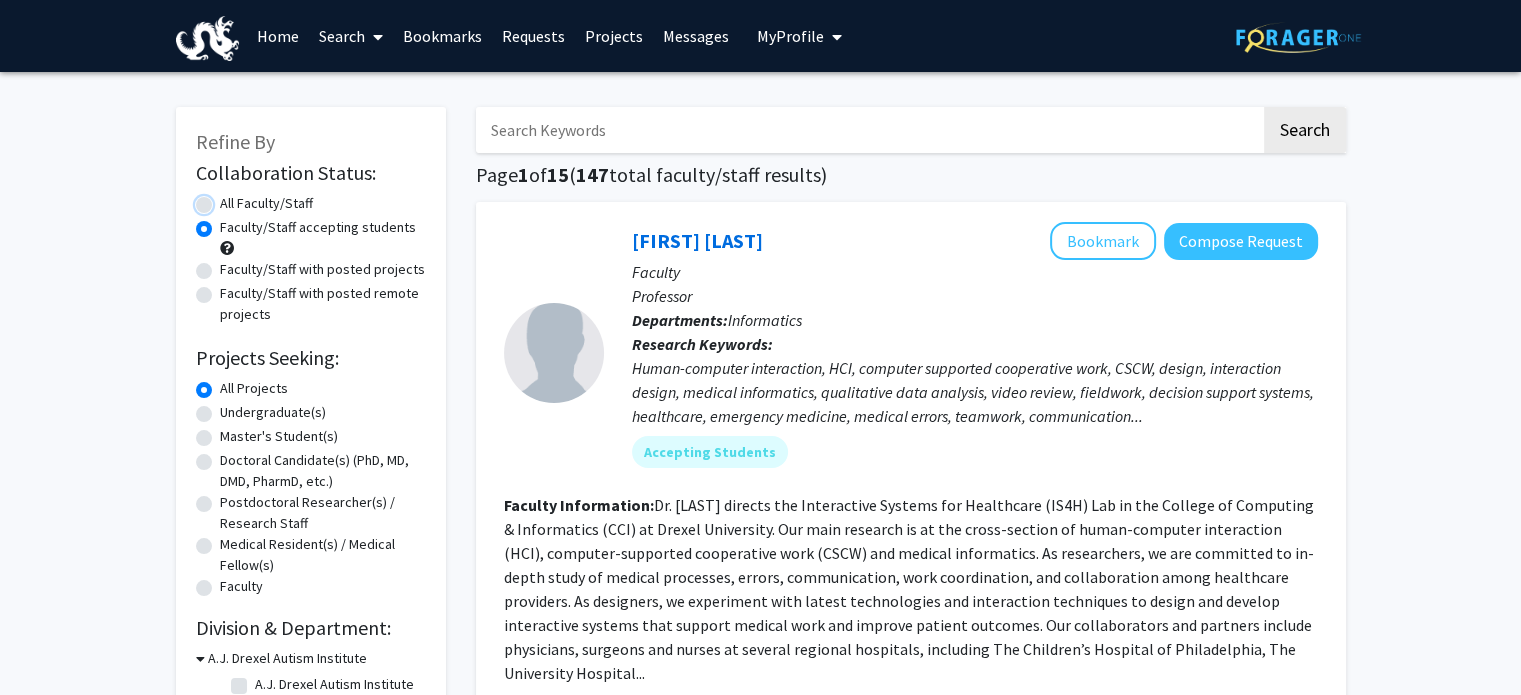 click on "All Faculty/Staff" at bounding box center (226, 199) 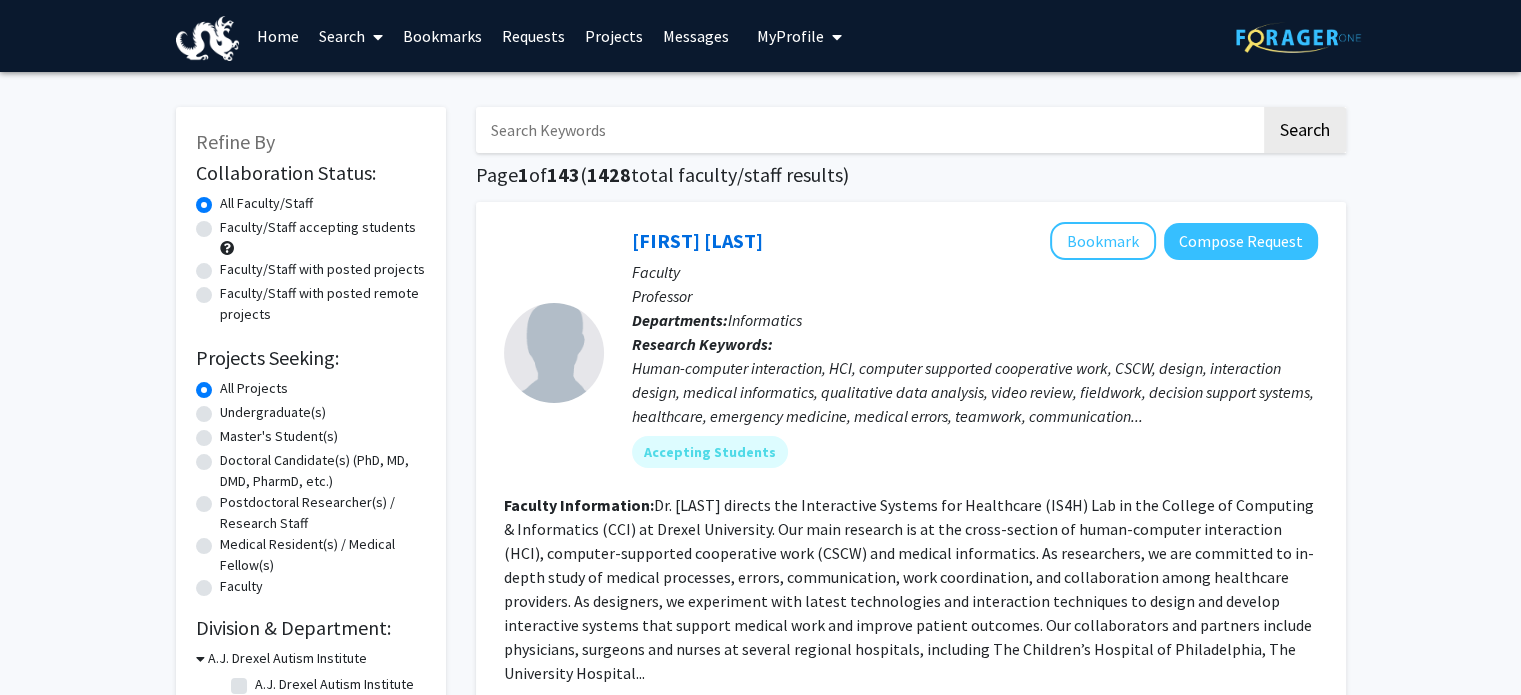 click at bounding box center (868, 130) 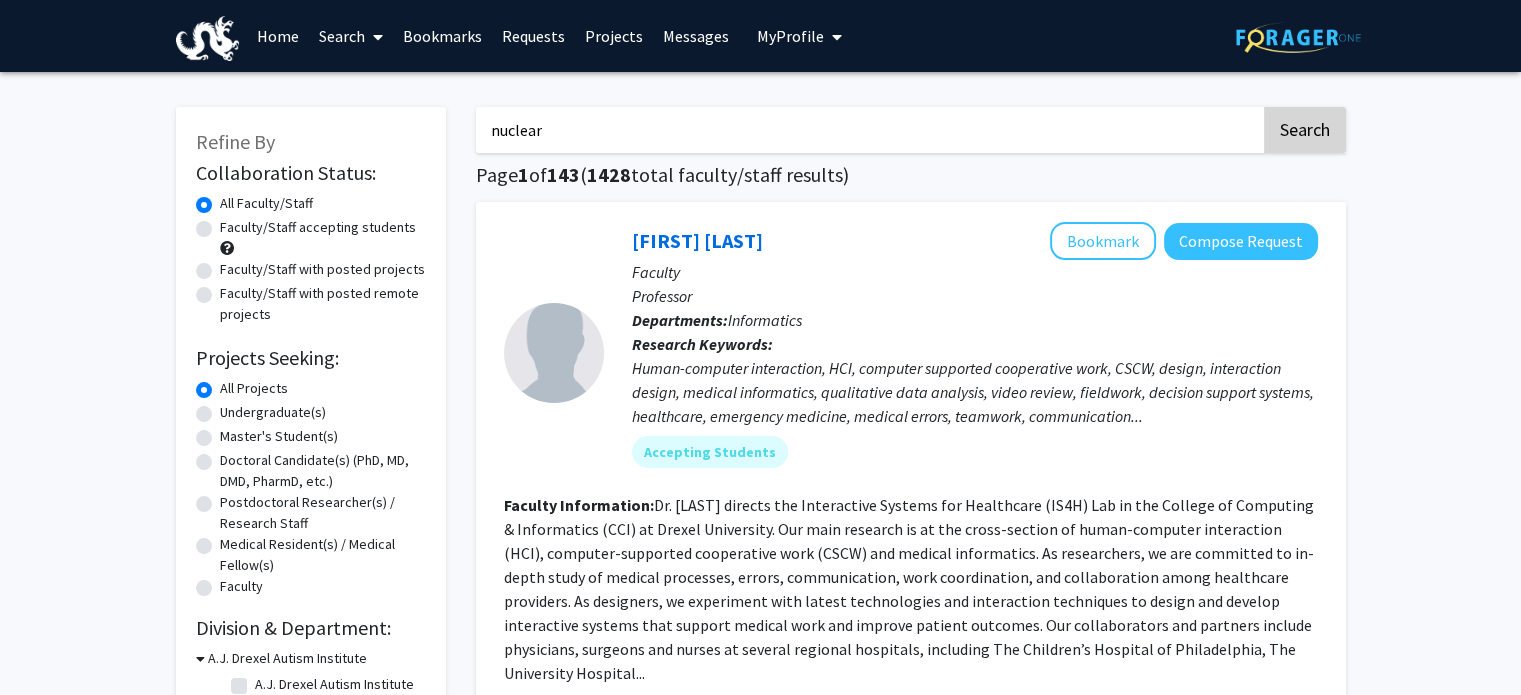 type on "nuclear" 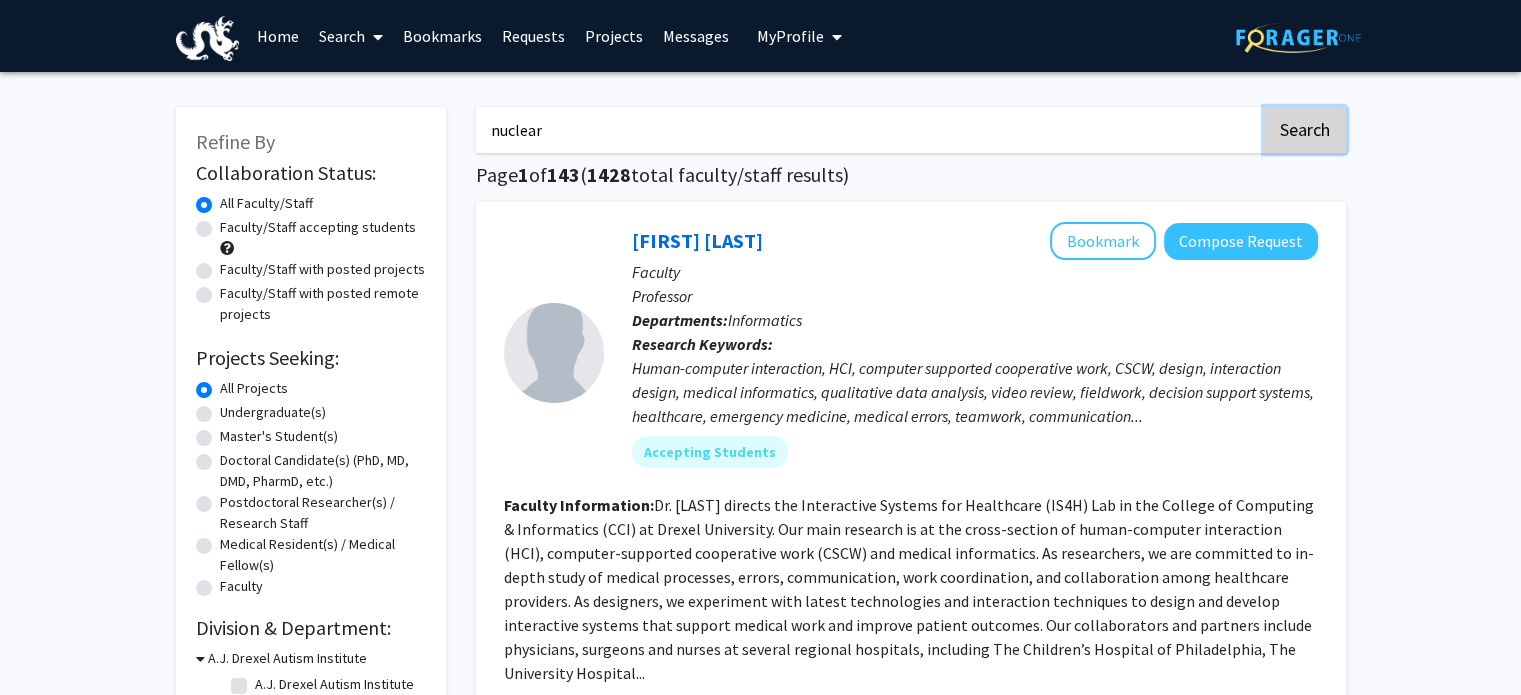 click on "Search" at bounding box center (1305, 130) 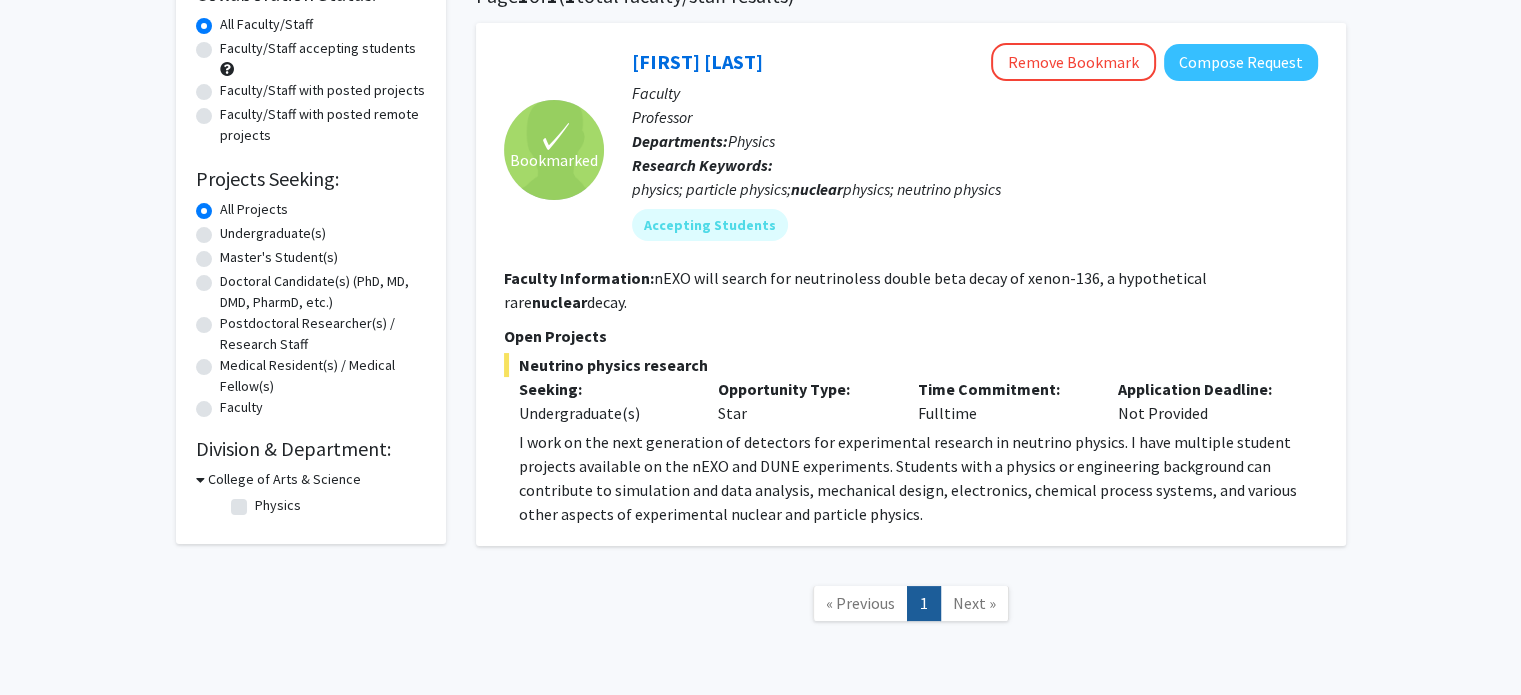 scroll, scrollTop: 178, scrollLeft: 0, axis: vertical 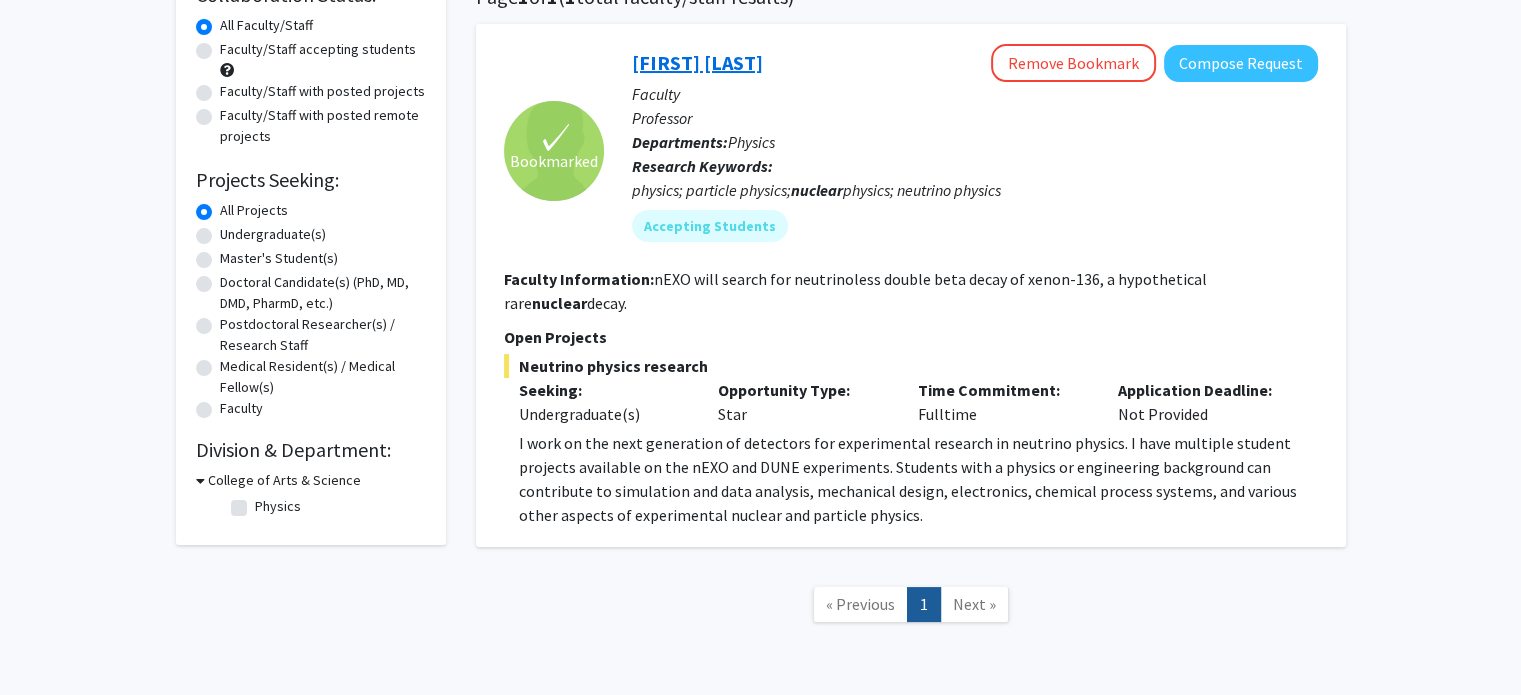 click on "[FIRST] [LAST]" at bounding box center [697, 62] 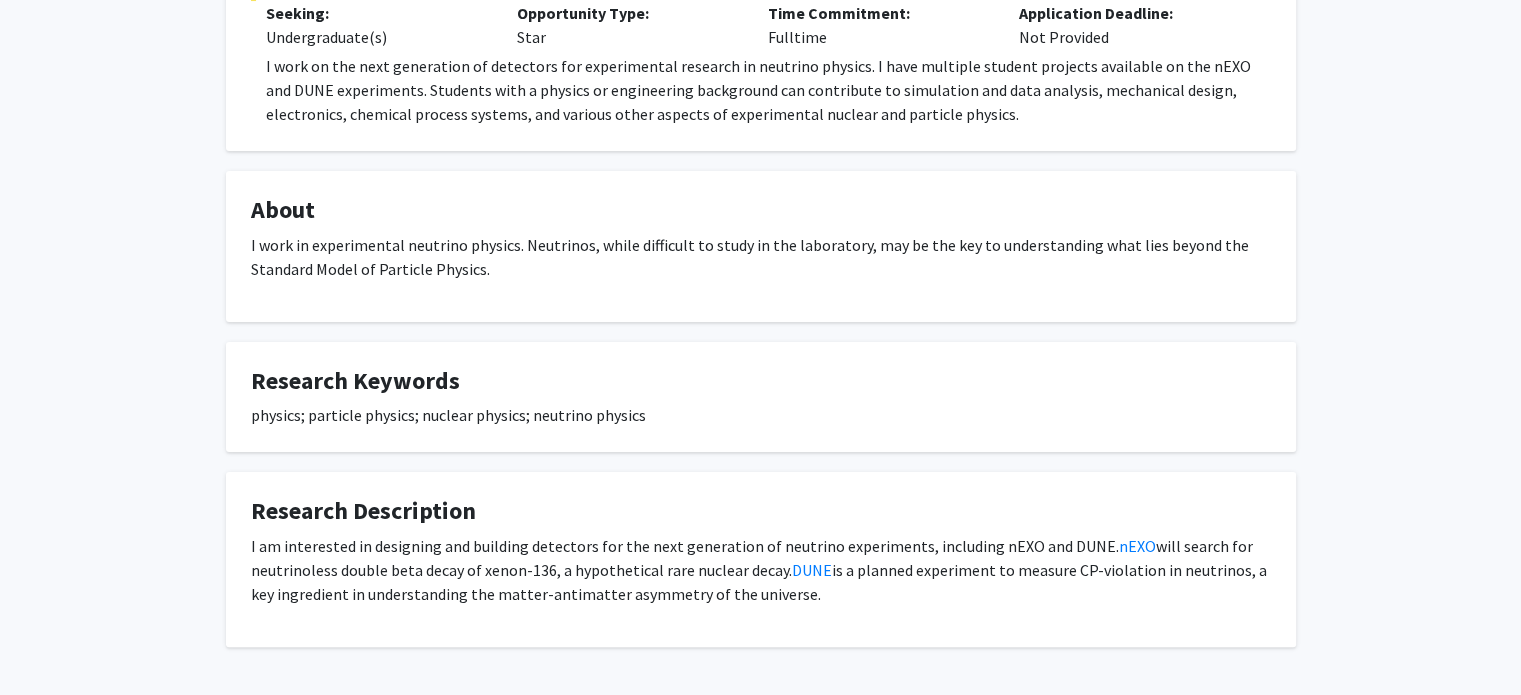 scroll, scrollTop: 476, scrollLeft: 0, axis: vertical 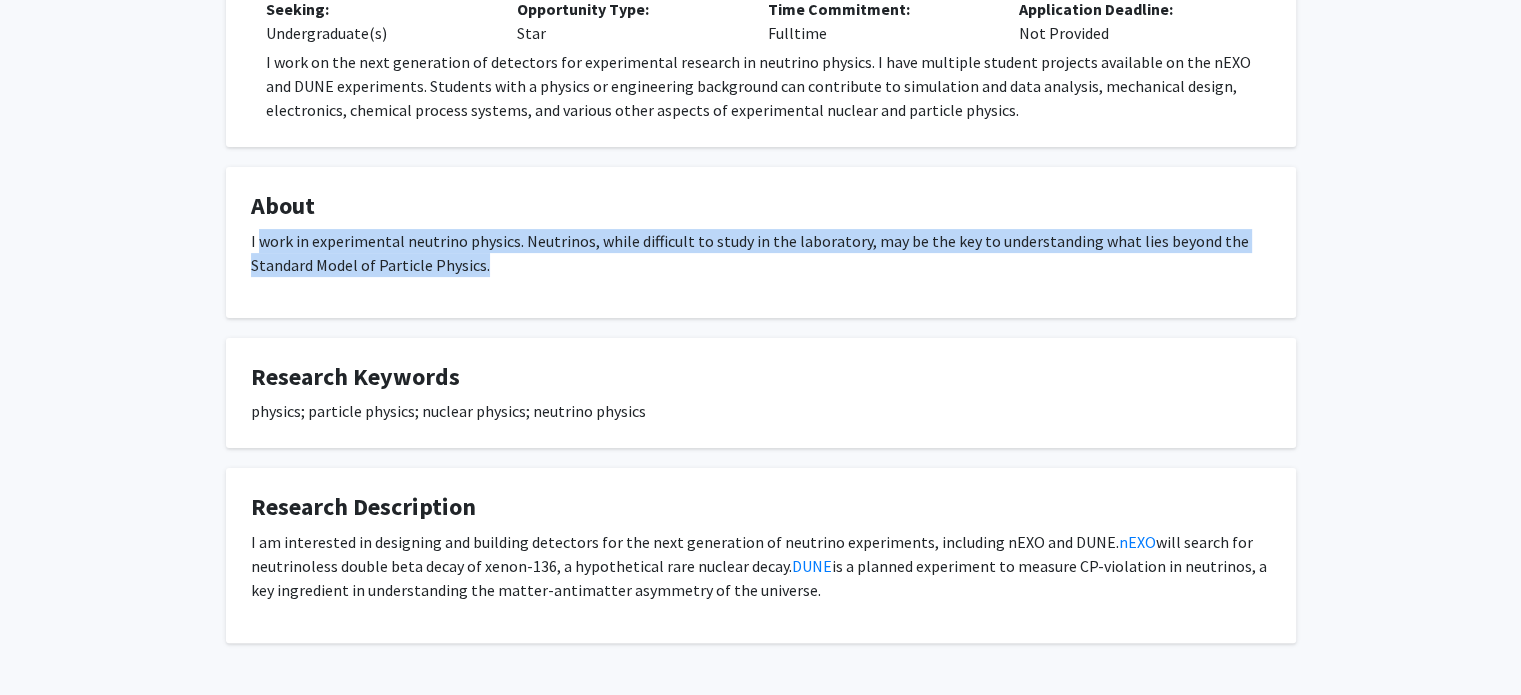 drag, startPoint x: 483, startPoint y: 270, endPoint x: 260, endPoint y: 235, distance: 225.72993 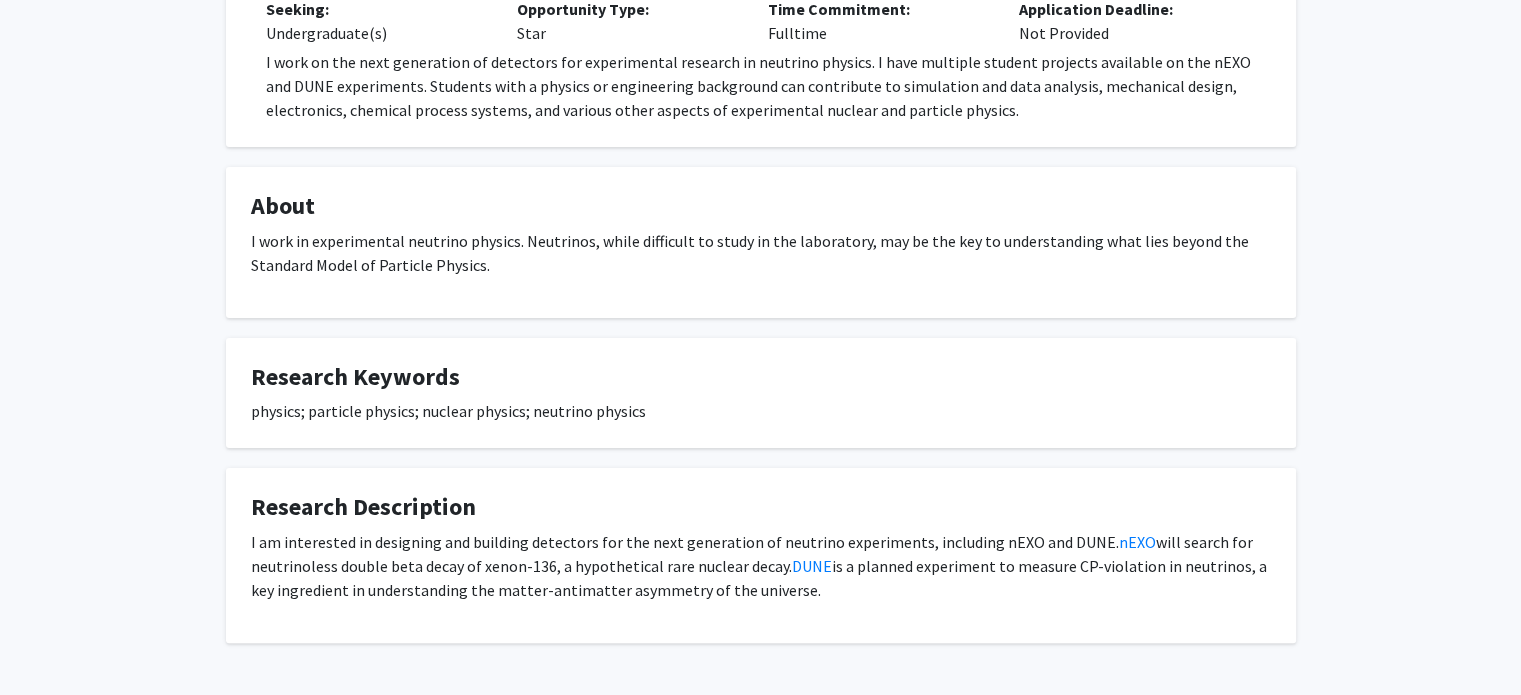 scroll, scrollTop: 548, scrollLeft: 0, axis: vertical 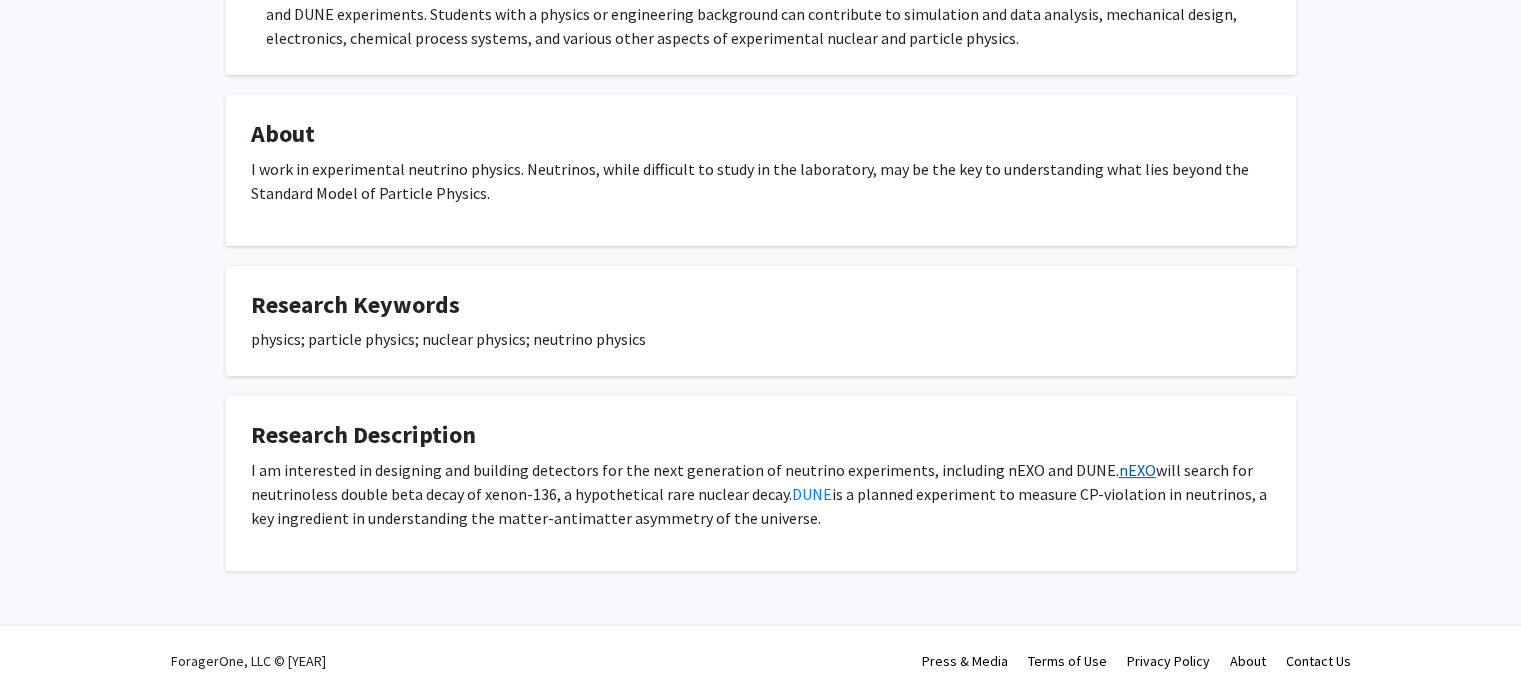 click on "nEXO" at bounding box center (1137, 470) 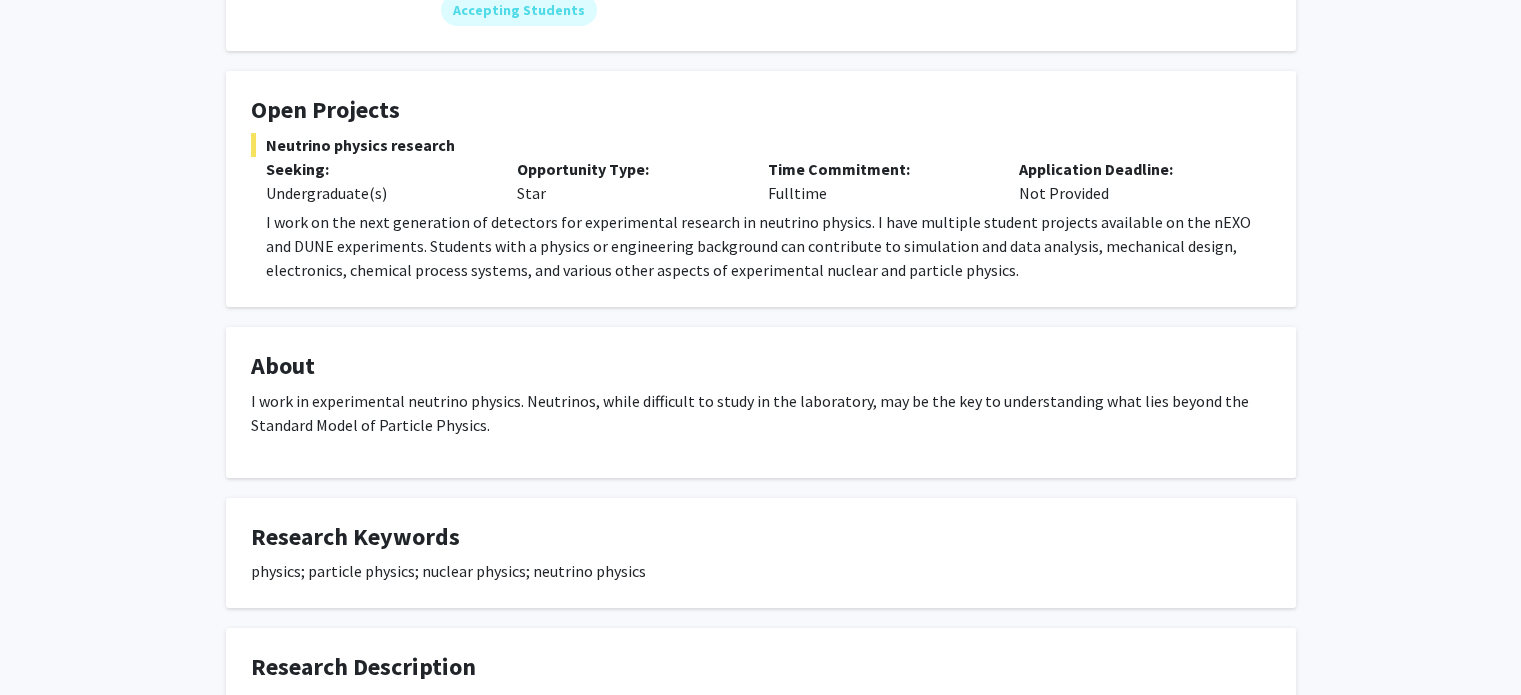scroll, scrollTop: 548, scrollLeft: 0, axis: vertical 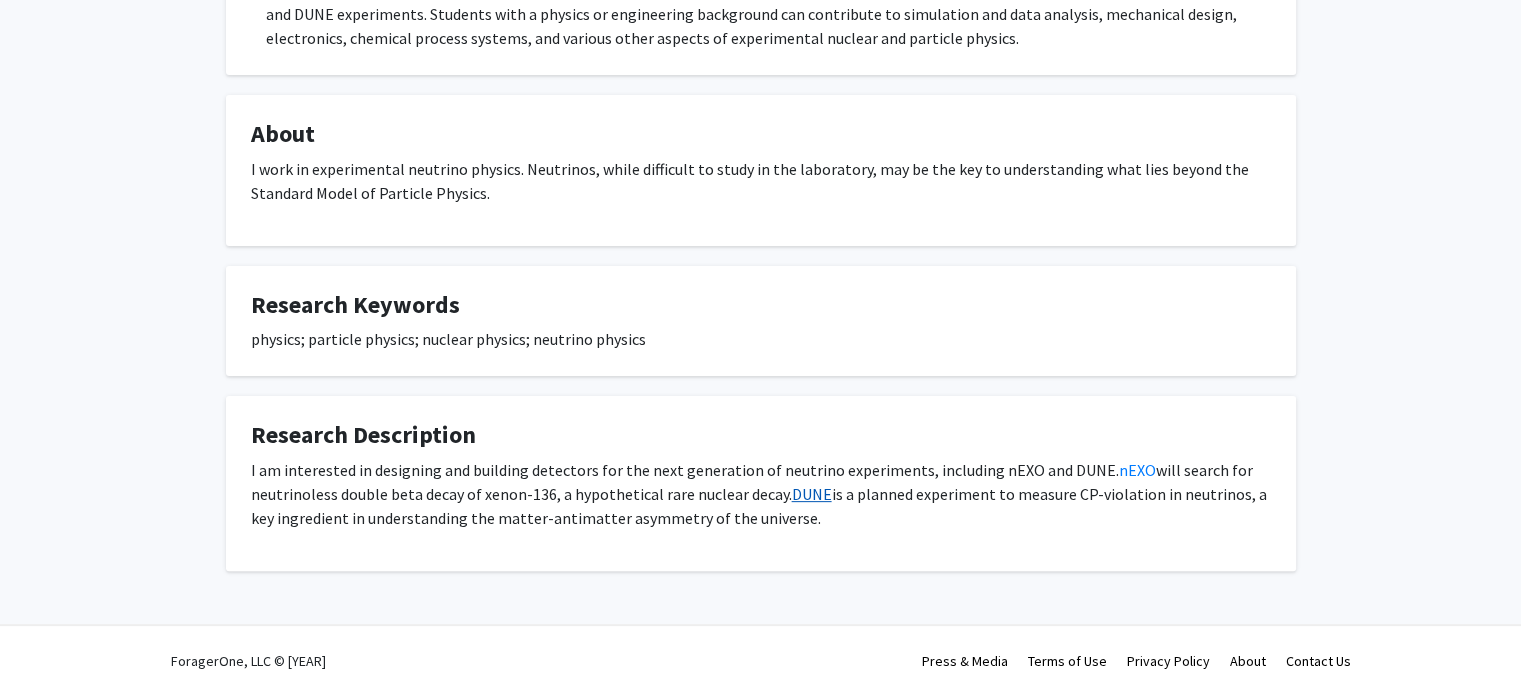 click on "DUNE" at bounding box center [812, 494] 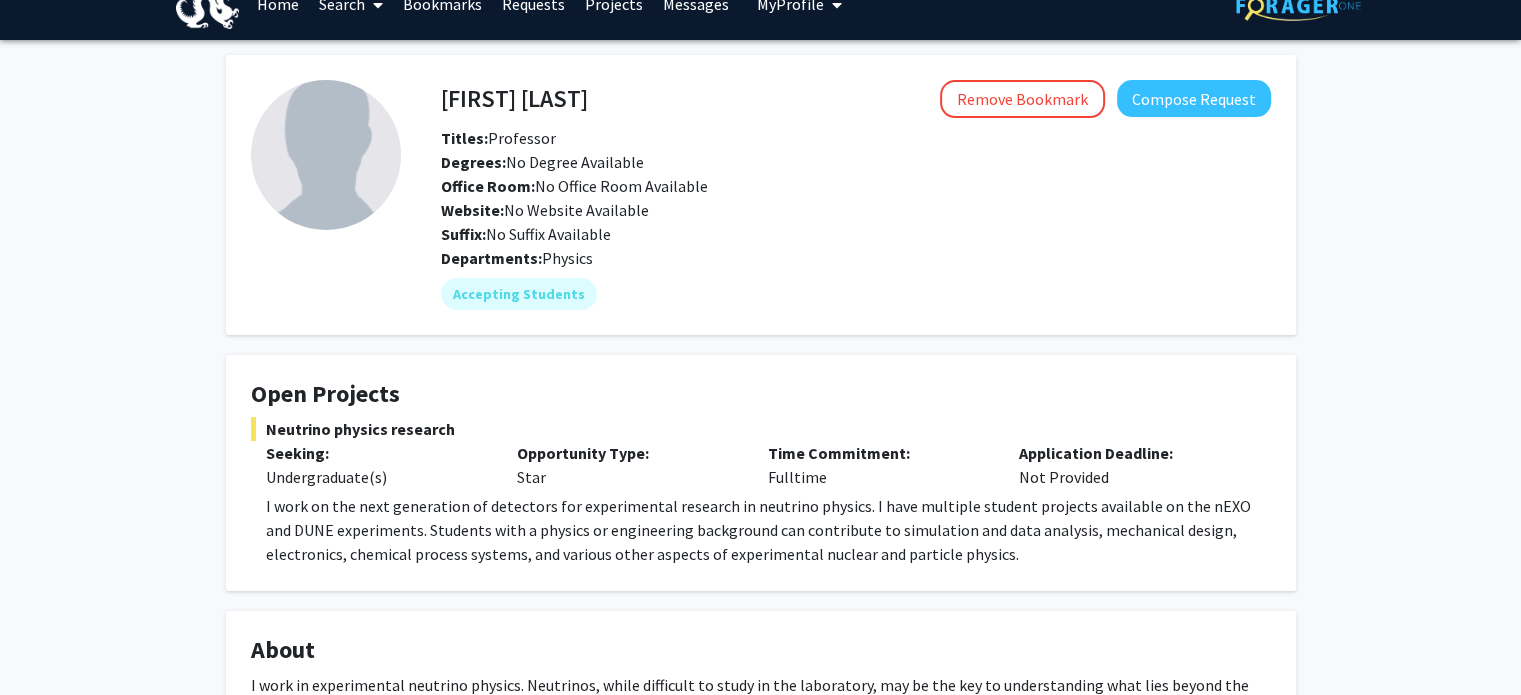 scroll, scrollTop: 0, scrollLeft: 0, axis: both 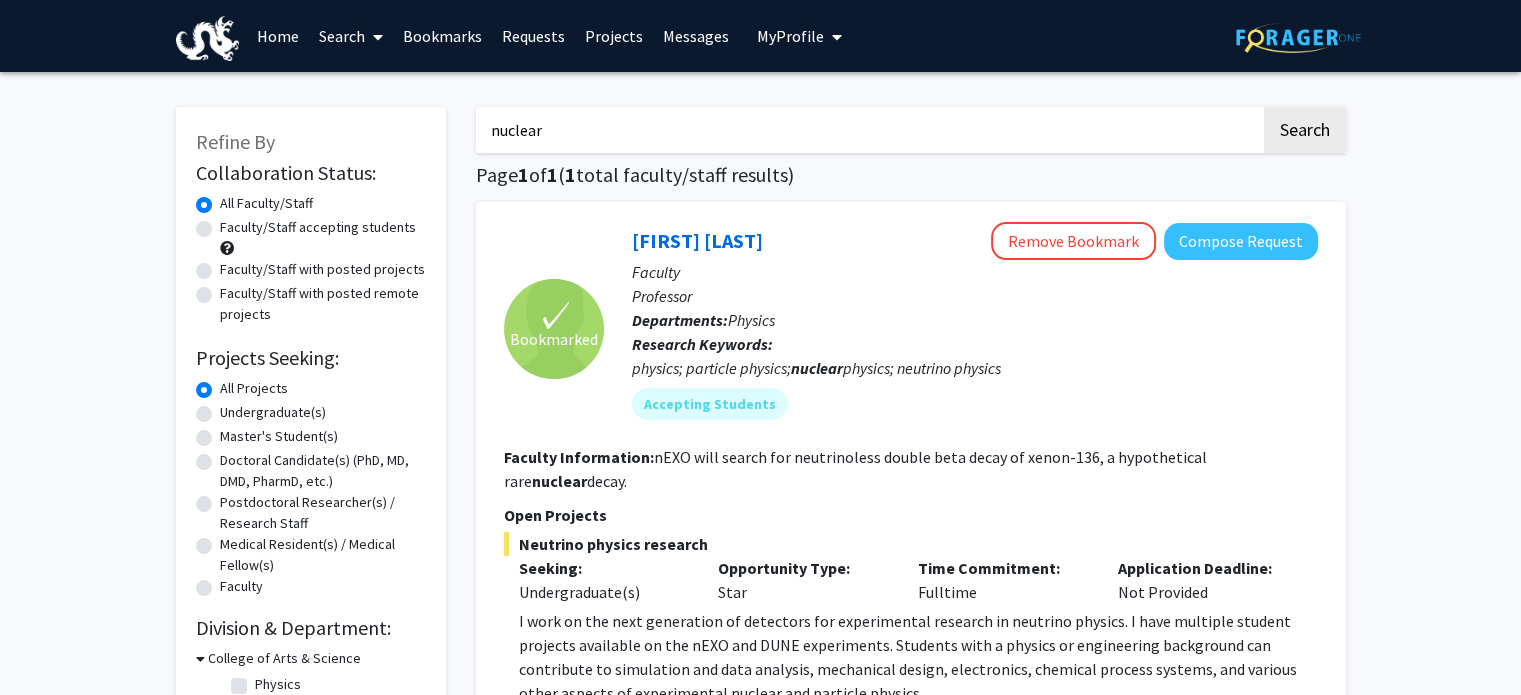 drag, startPoint x: 591, startPoint y: 111, endPoint x: 398, endPoint y: 123, distance: 193.3727 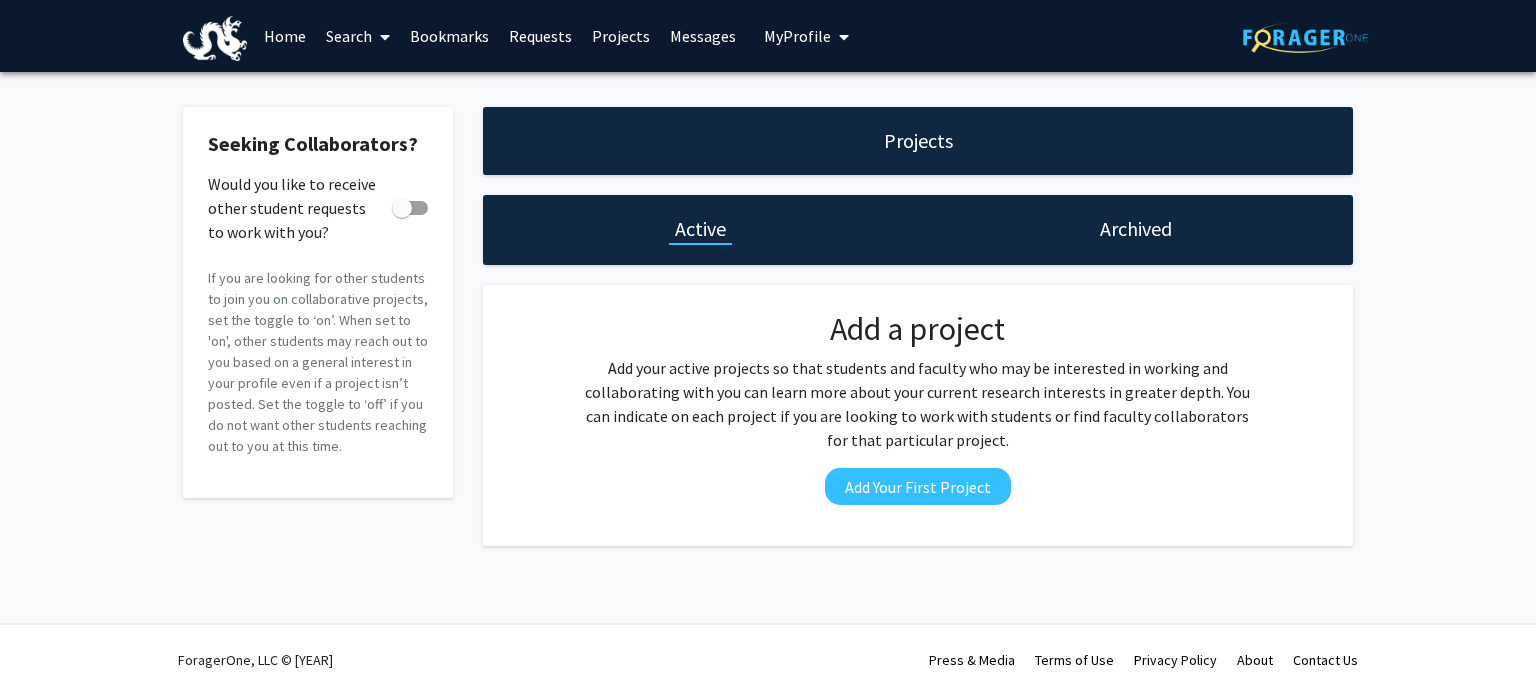 click on "Requests" at bounding box center [540, 36] 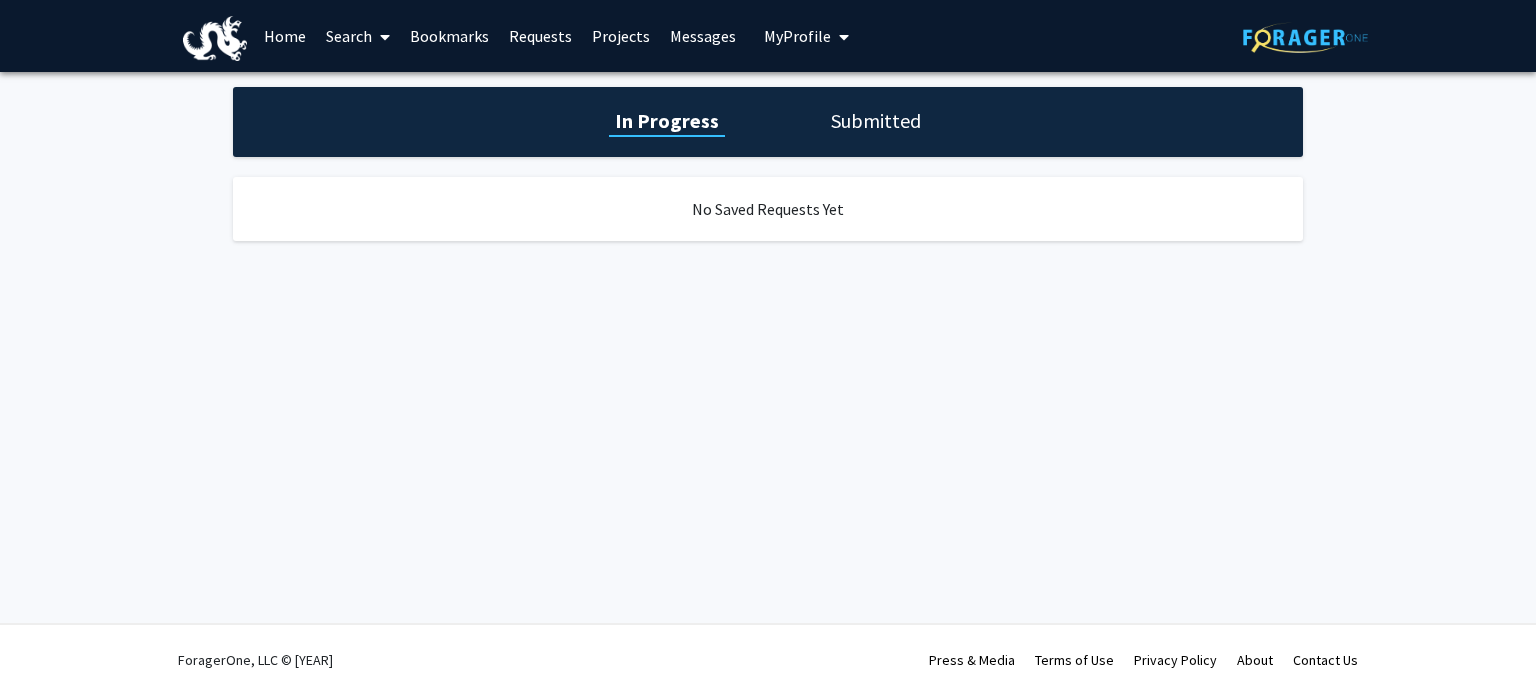 click on "In Progress Submitted" at bounding box center [768, 122] 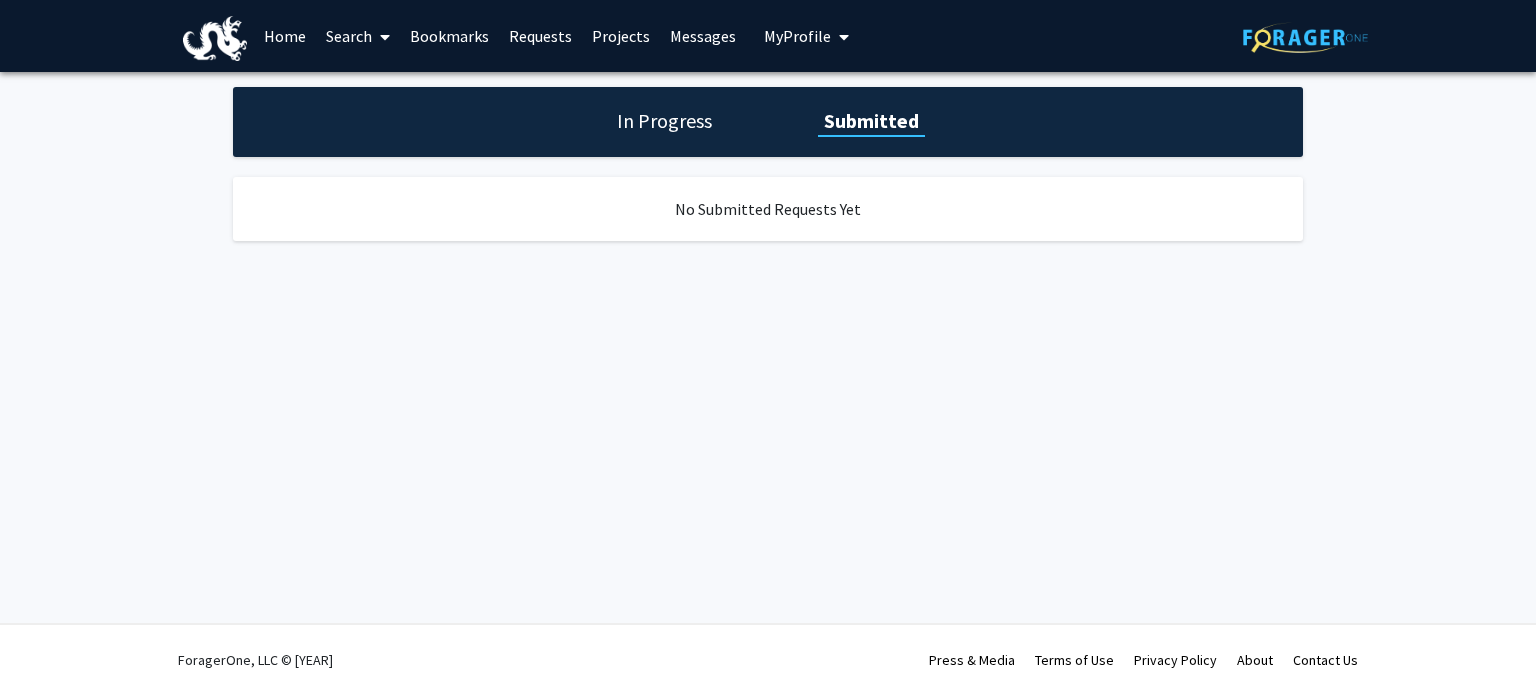 click on "In Progress" at bounding box center (664, 121) 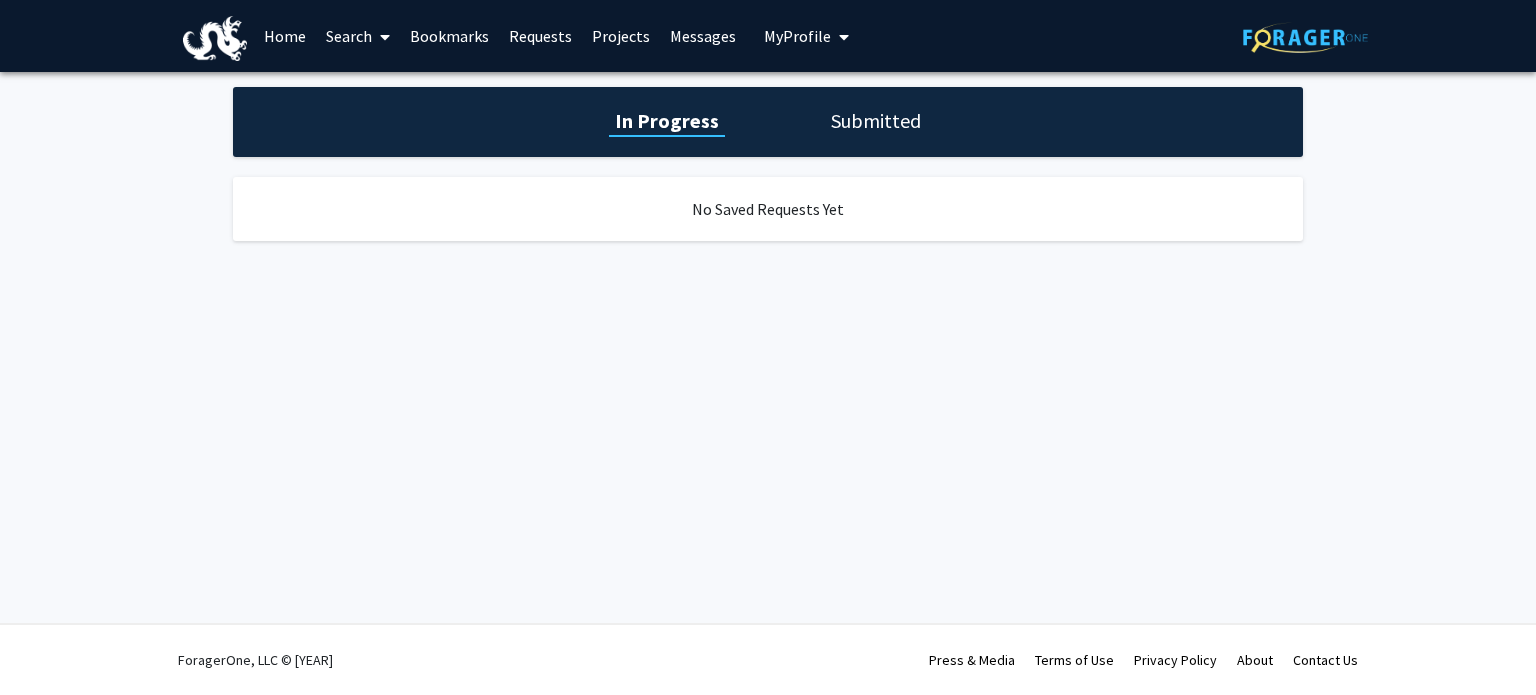 click on "Bookmarks" at bounding box center [449, 36] 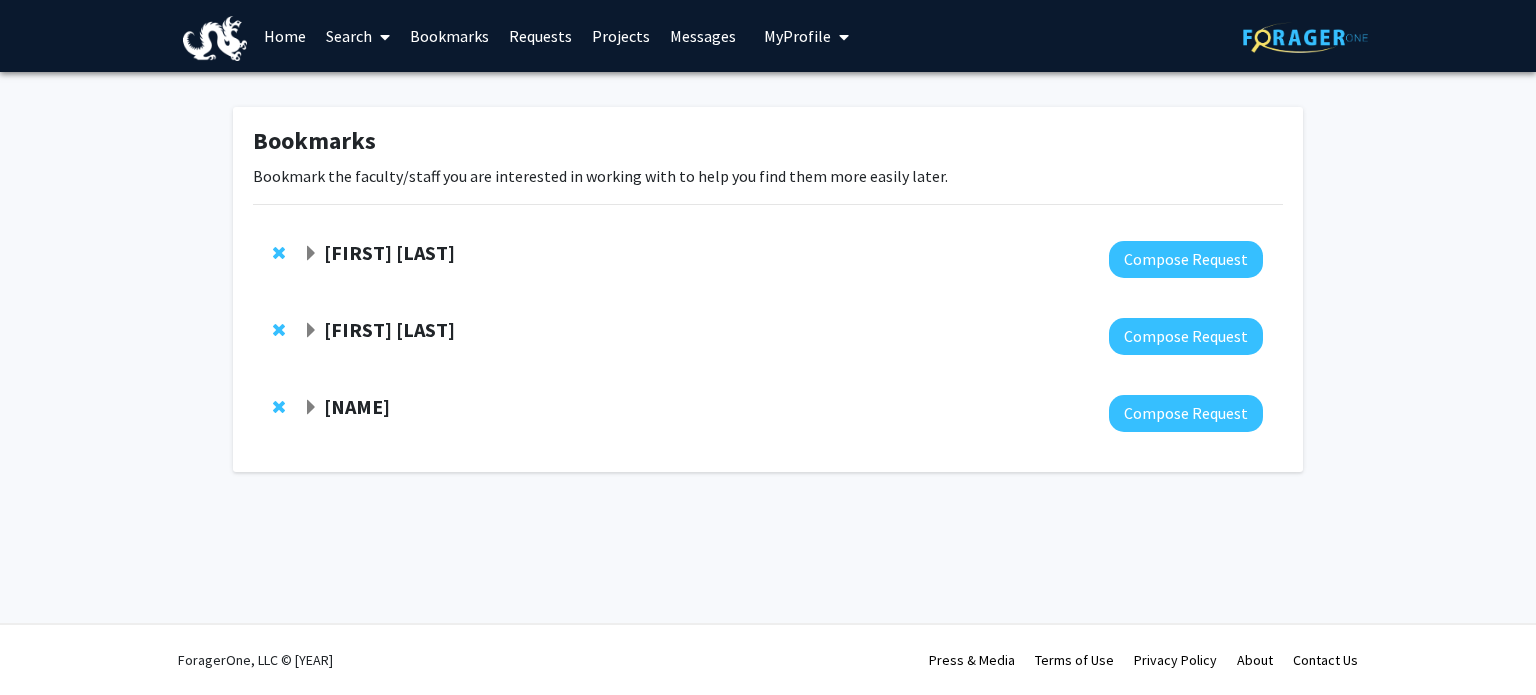 click on "[FIRST] [LAST]" at bounding box center (389, 252) 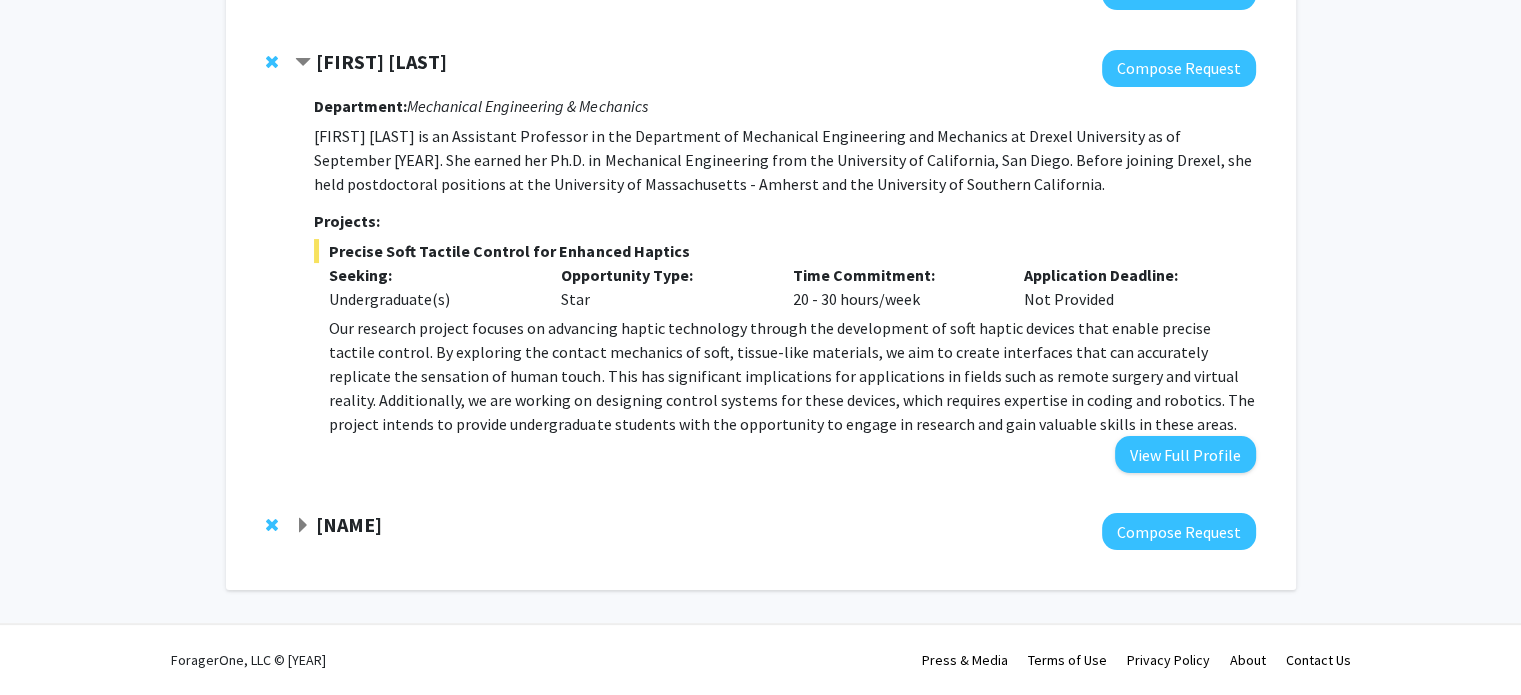 scroll, scrollTop: 0, scrollLeft: 0, axis: both 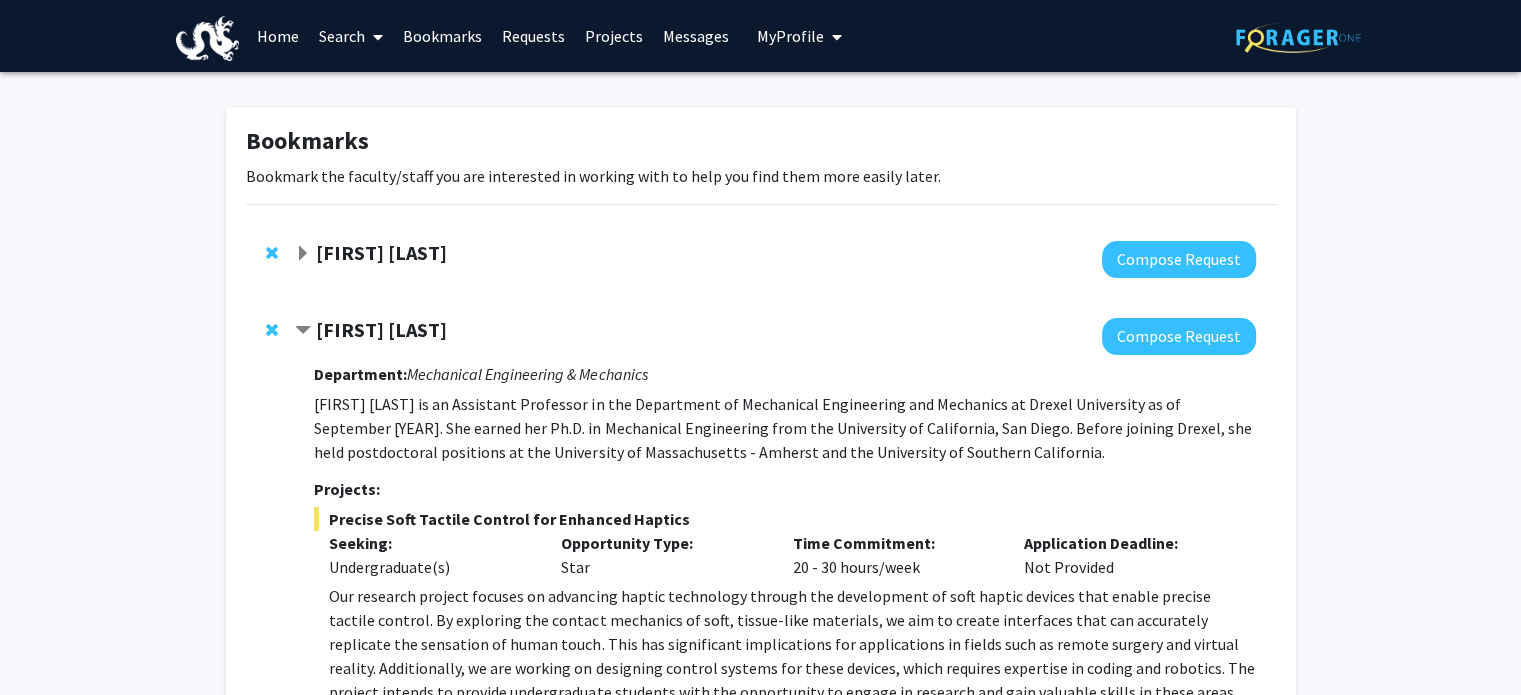 click on "Home" at bounding box center [278, 36] 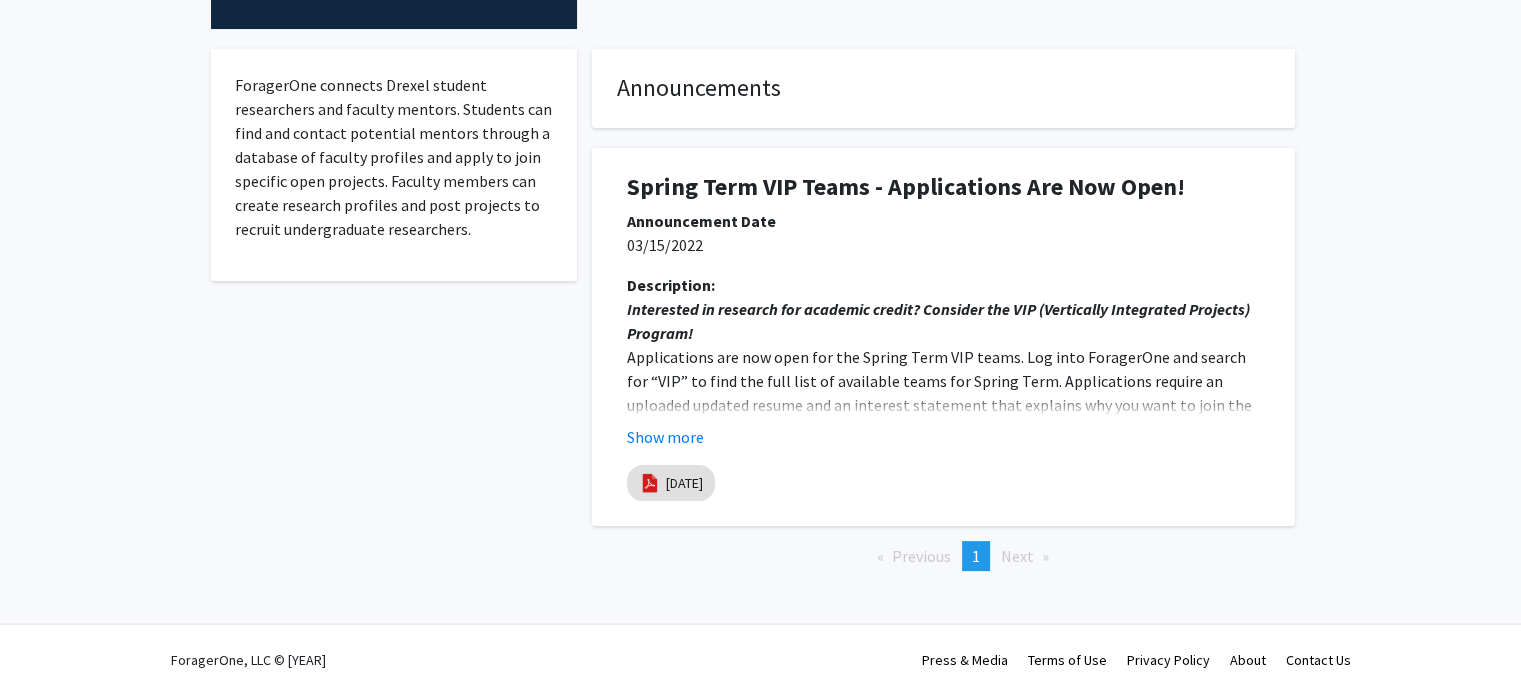 scroll, scrollTop: 0, scrollLeft: 0, axis: both 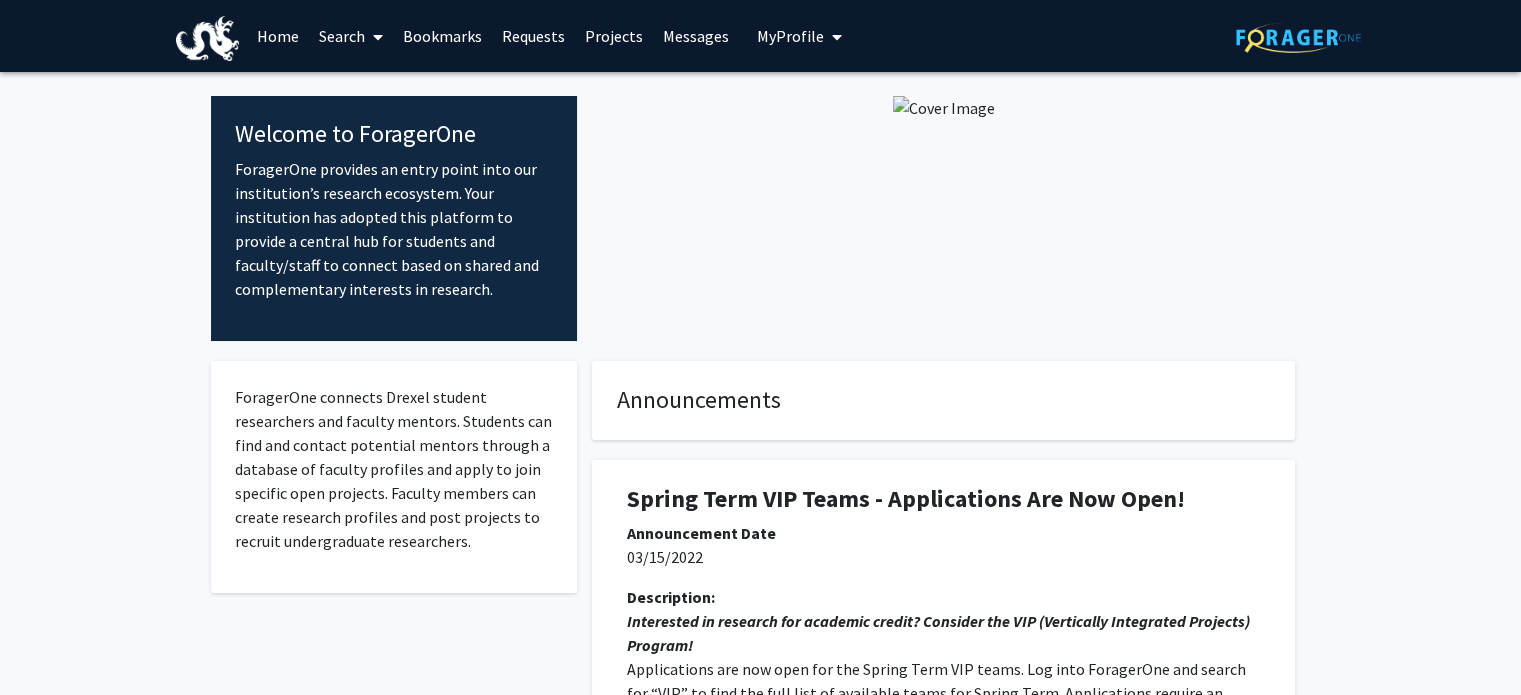 click on "Search" at bounding box center (351, 36) 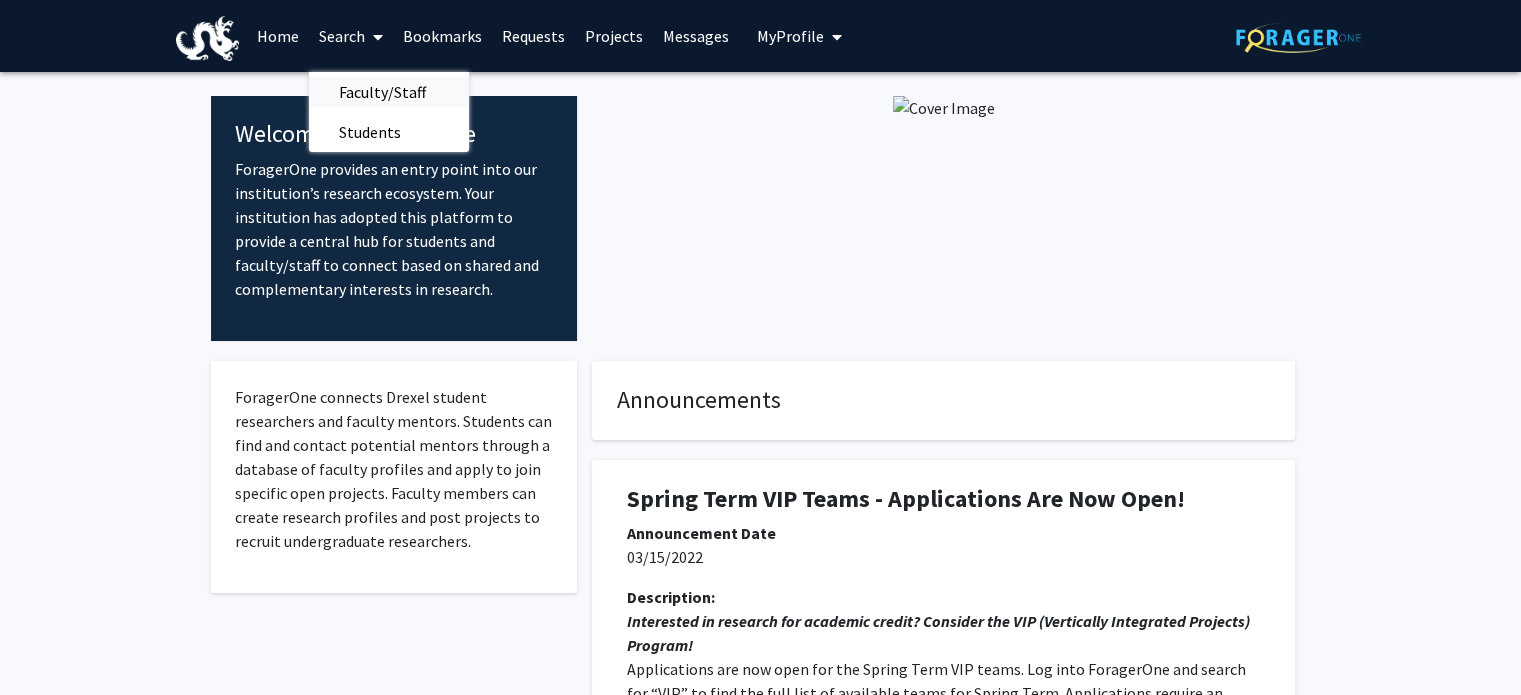 click on "Faculty/Staff" at bounding box center (382, 92) 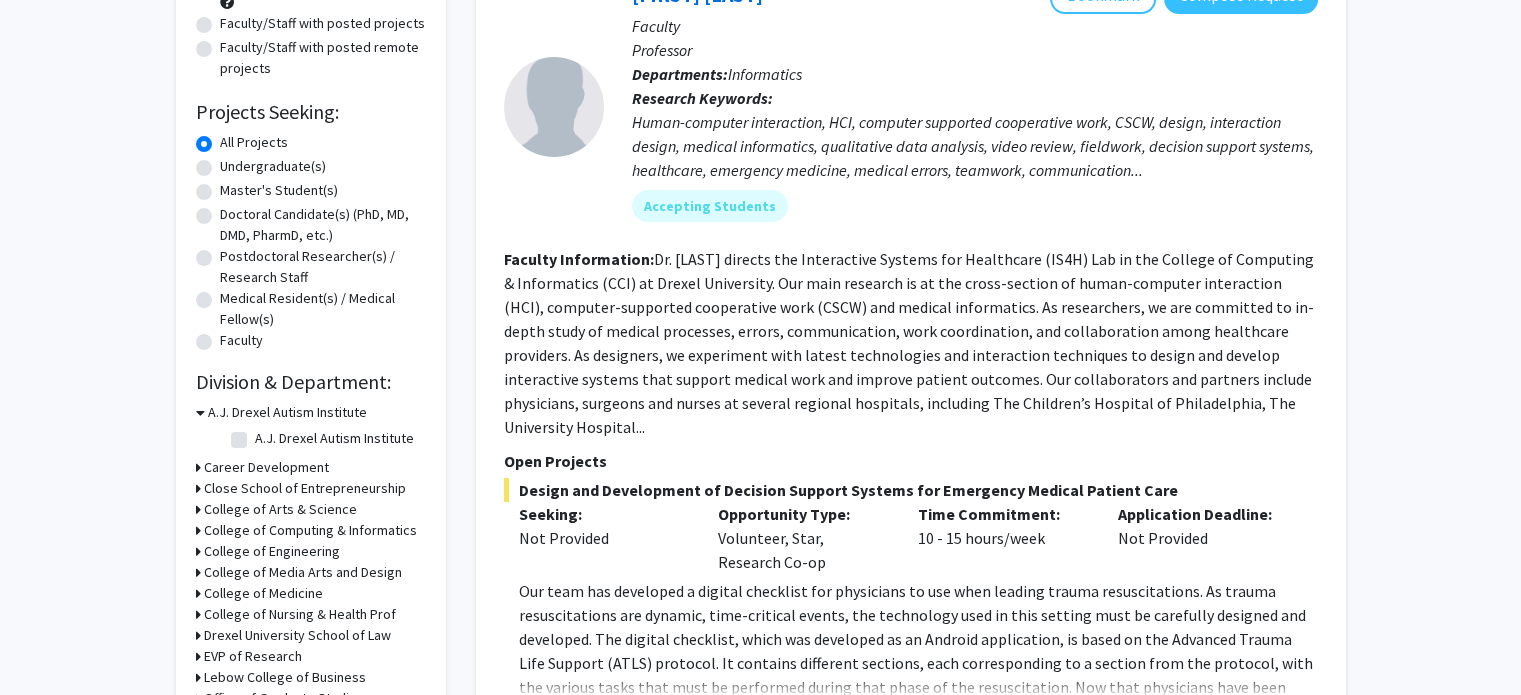 scroll, scrollTop: 0, scrollLeft: 0, axis: both 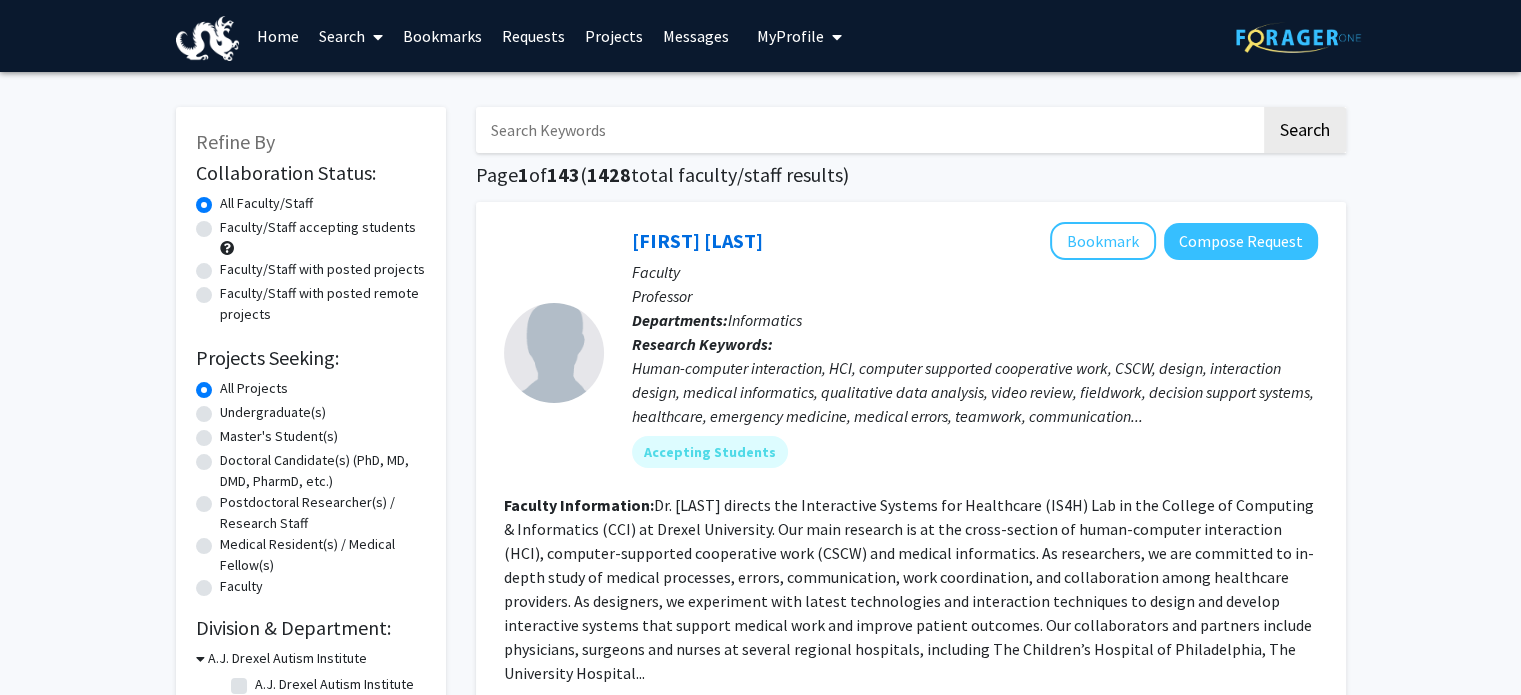 click on "Search" at bounding box center [351, 36] 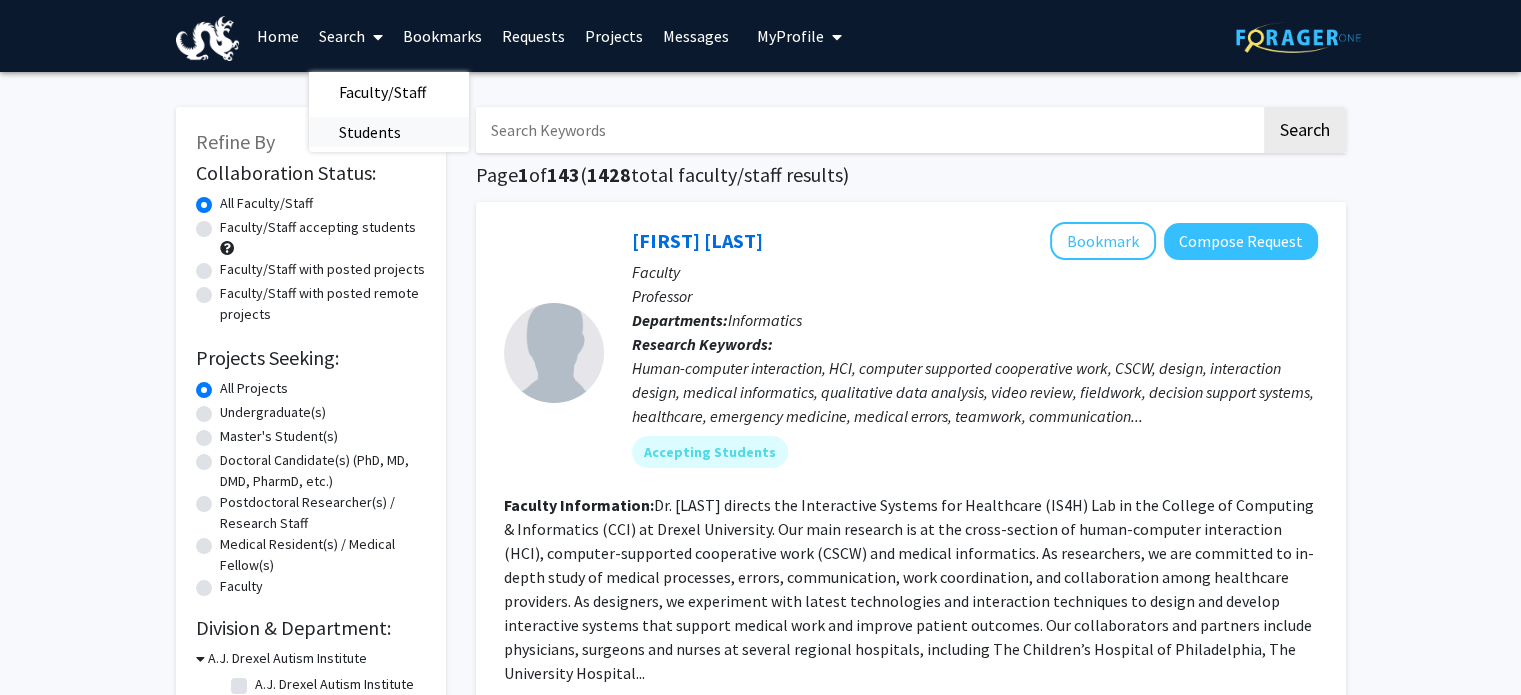 click on "Students" at bounding box center (370, 132) 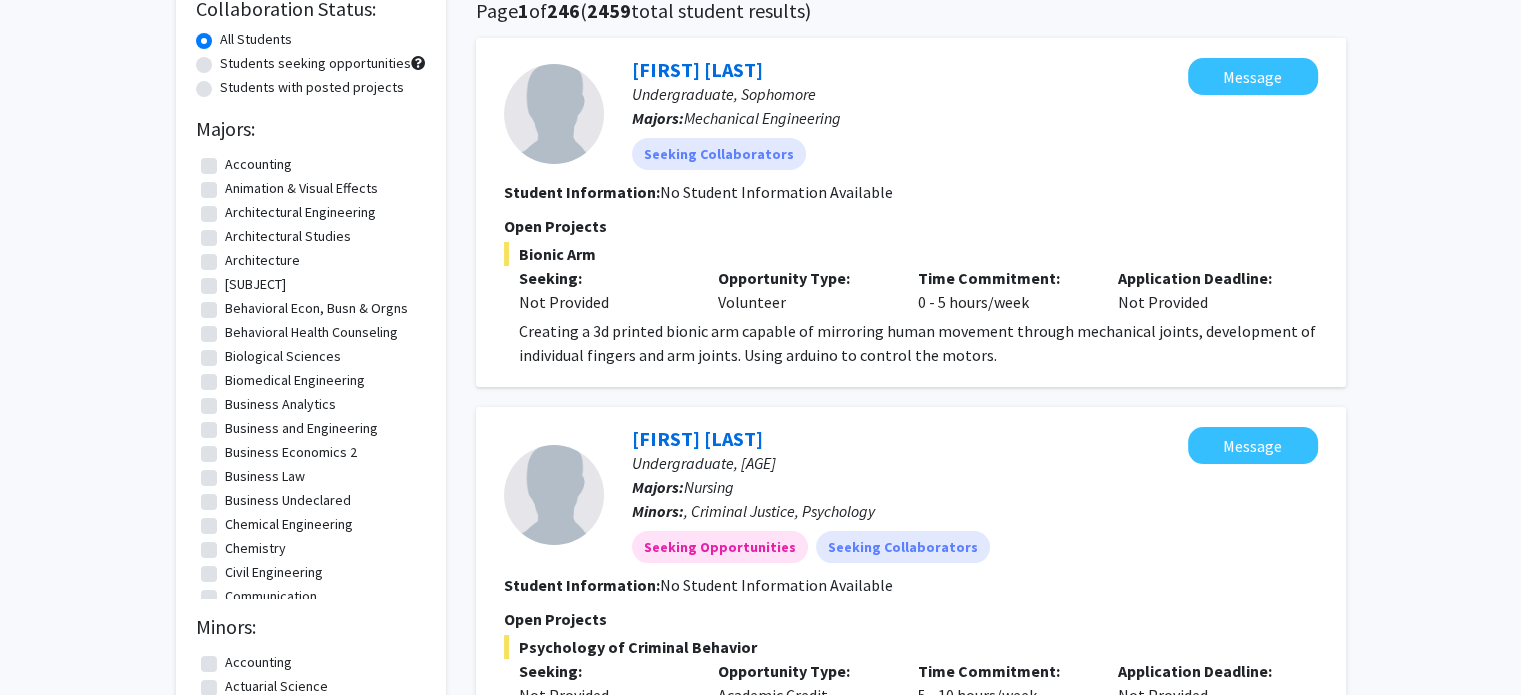 scroll, scrollTop: 0, scrollLeft: 0, axis: both 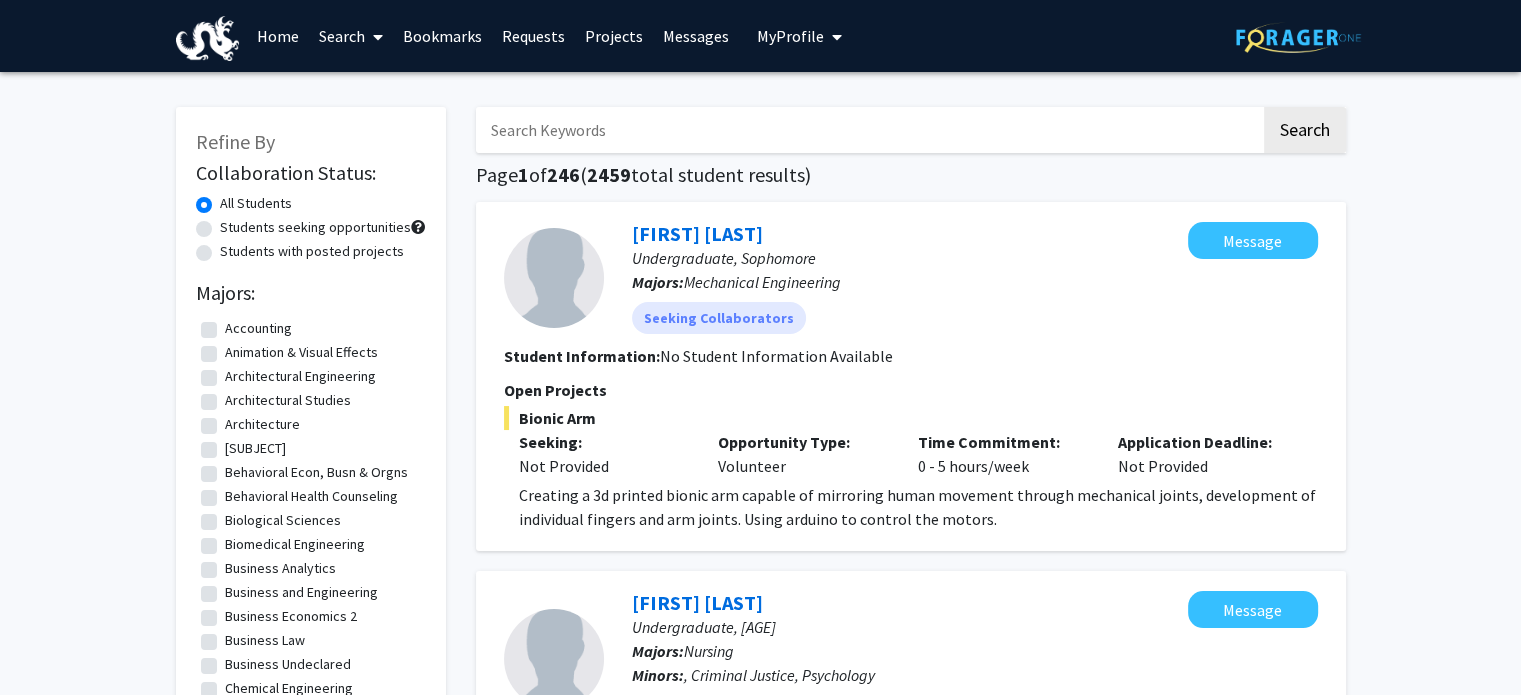 click at bounding box center (868, 130) 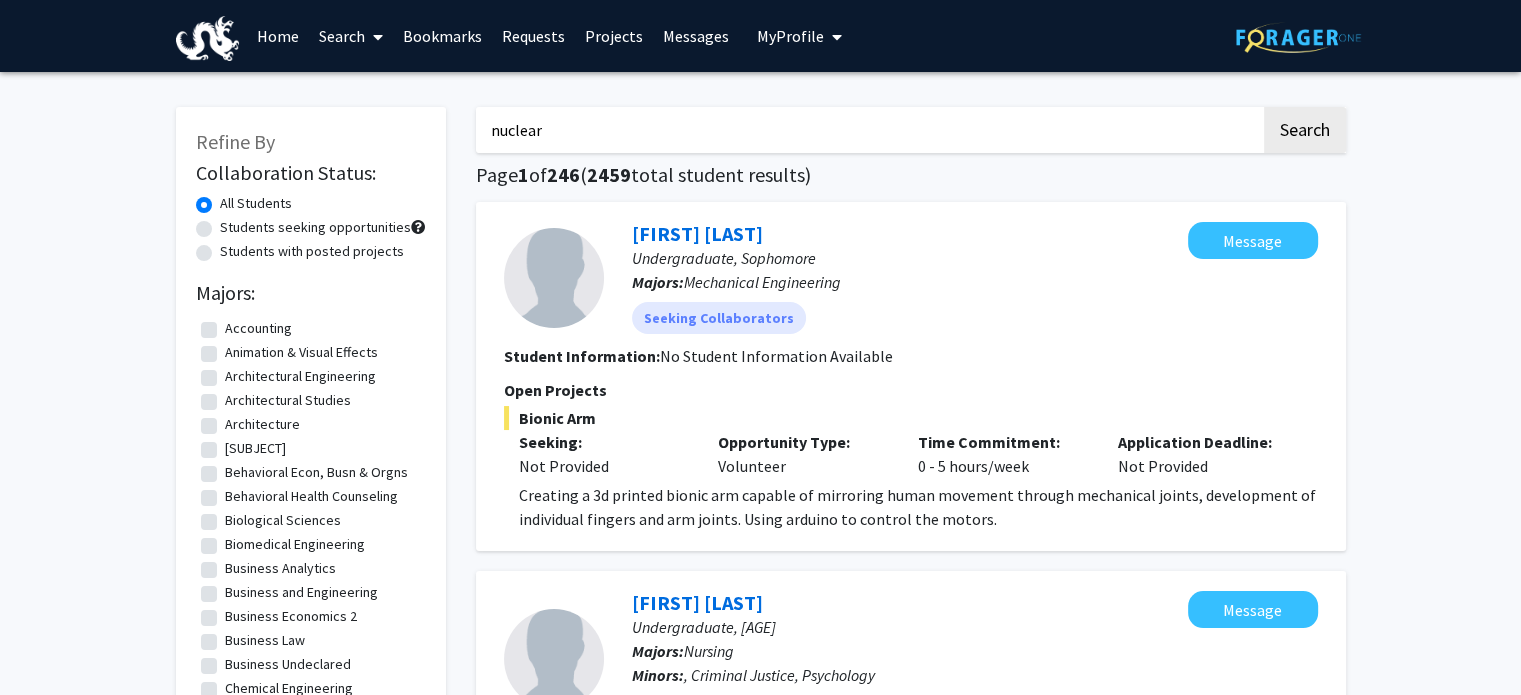 type on "nuclear" 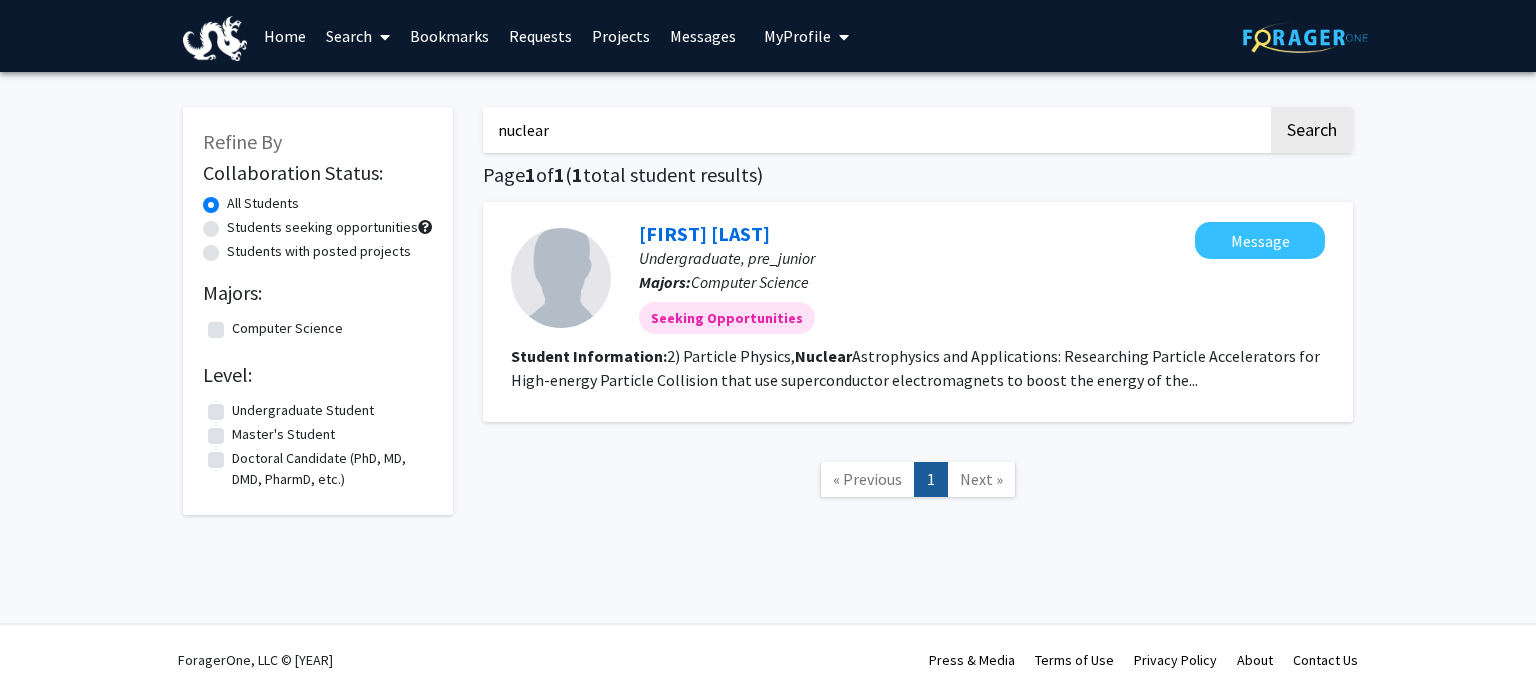 click at bounding box center [561, 278] 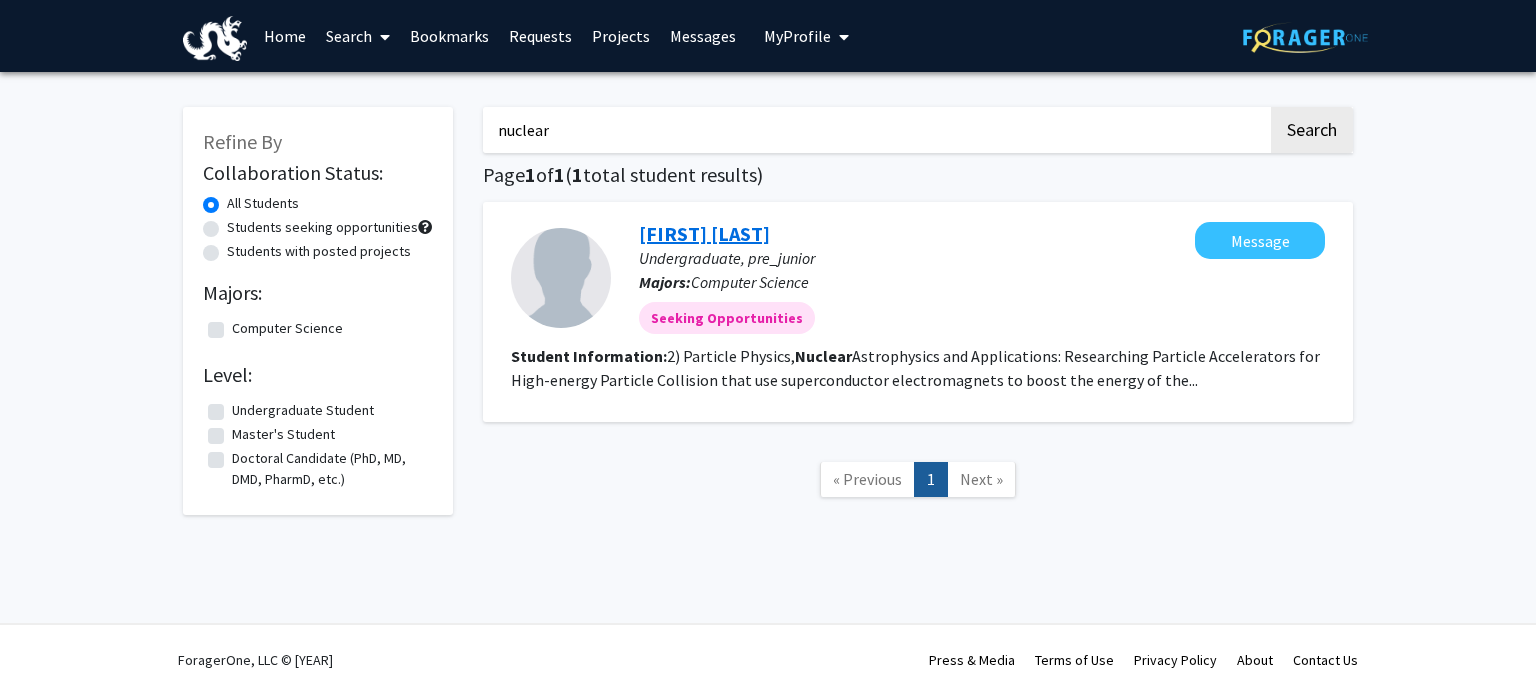click on "[FIRST] [LAST]" at bounding box center (704, 233) 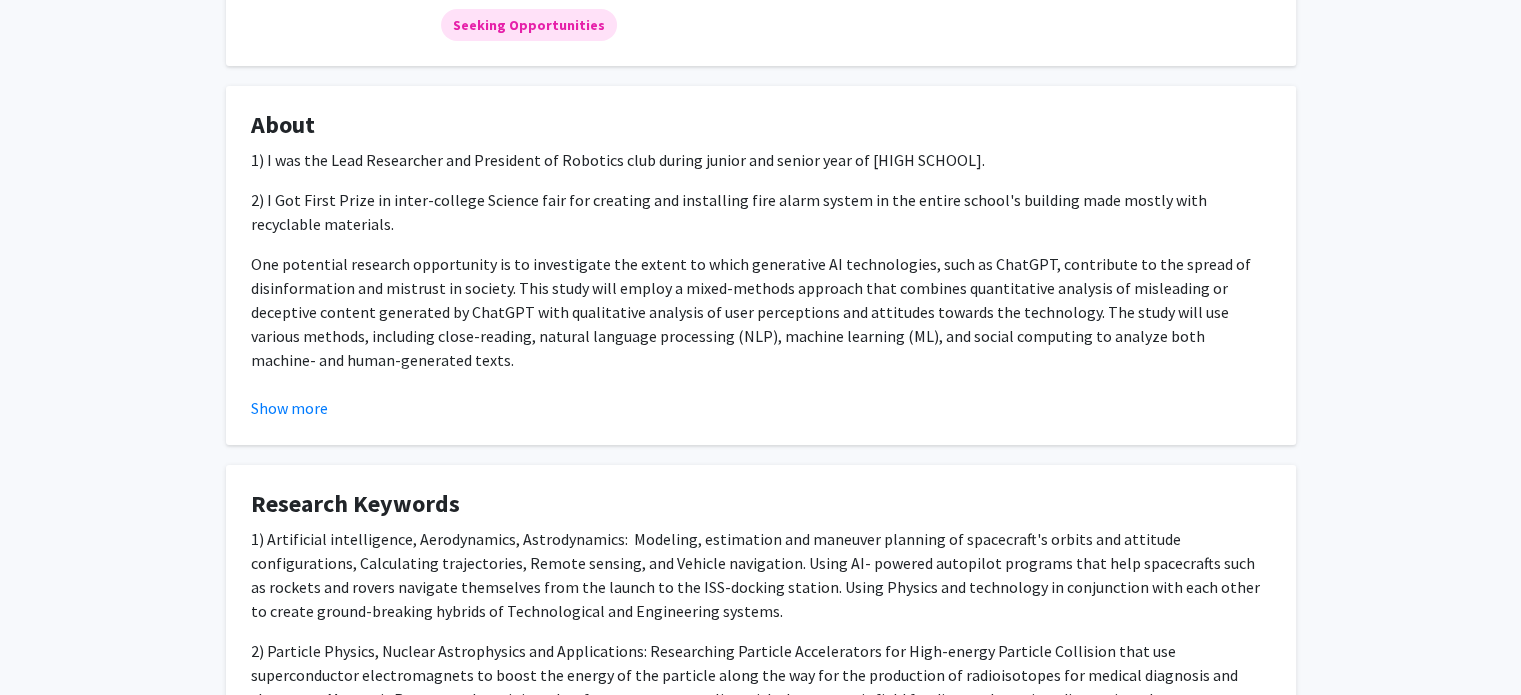 scroll, scrollTop: 447, scrollLeft: 0, axis: vertical 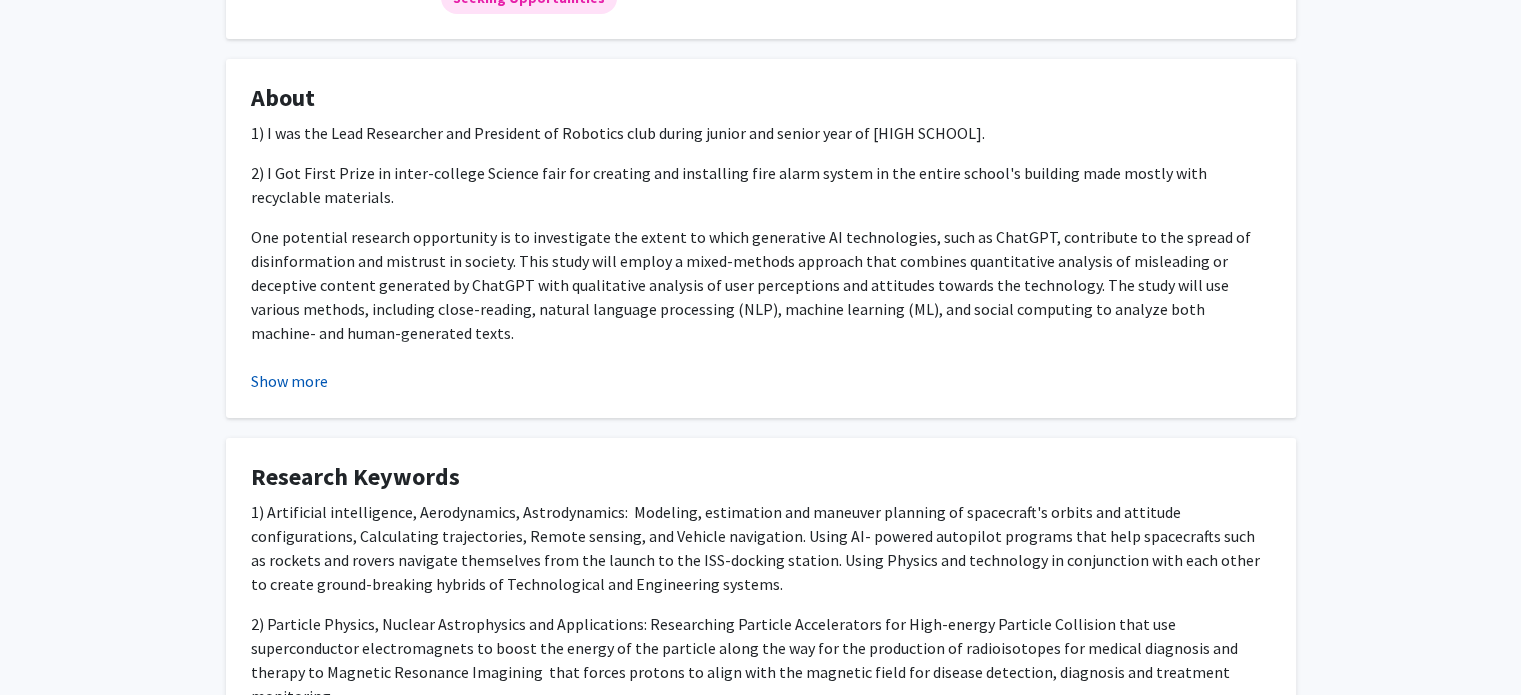 click on "Show more" at bounding box center [289, 381] 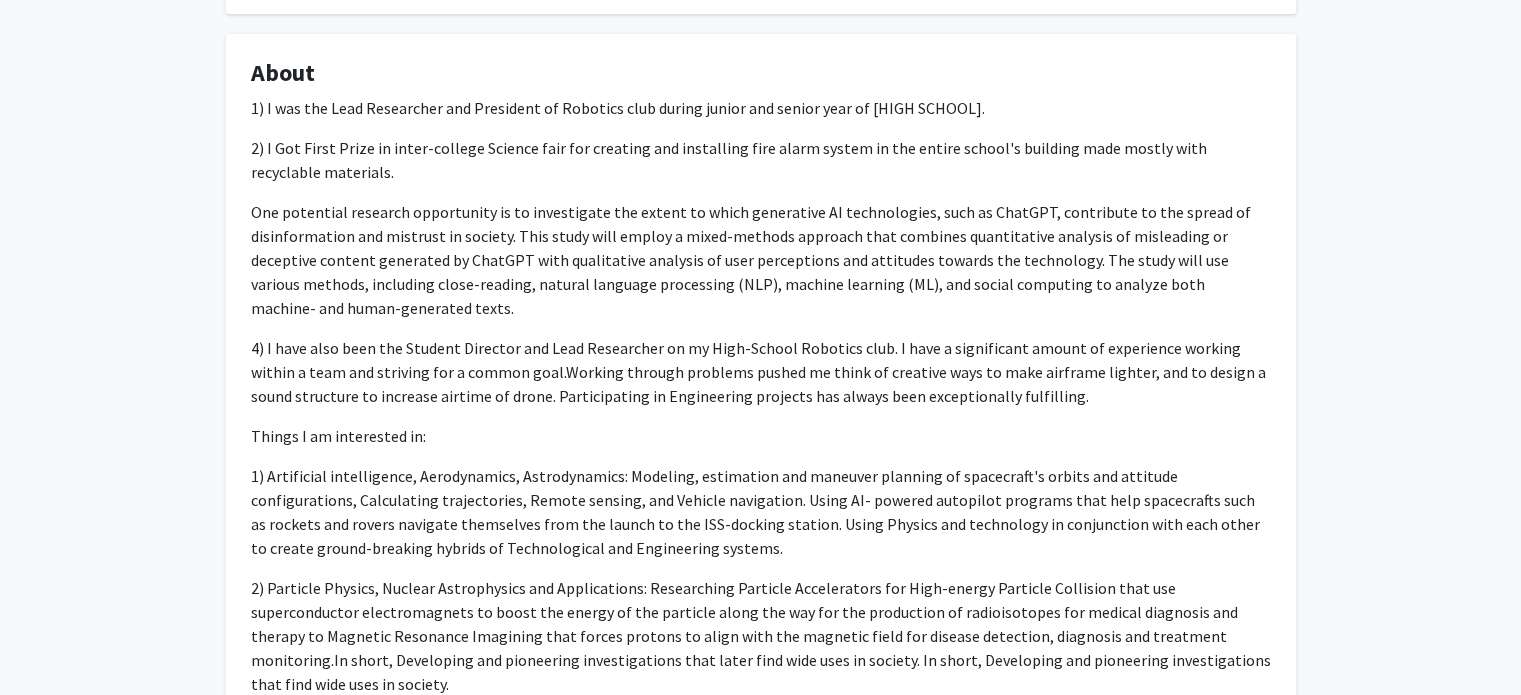 scroll, scrollTop: 472, scrollLeft: 0, axis: vertical 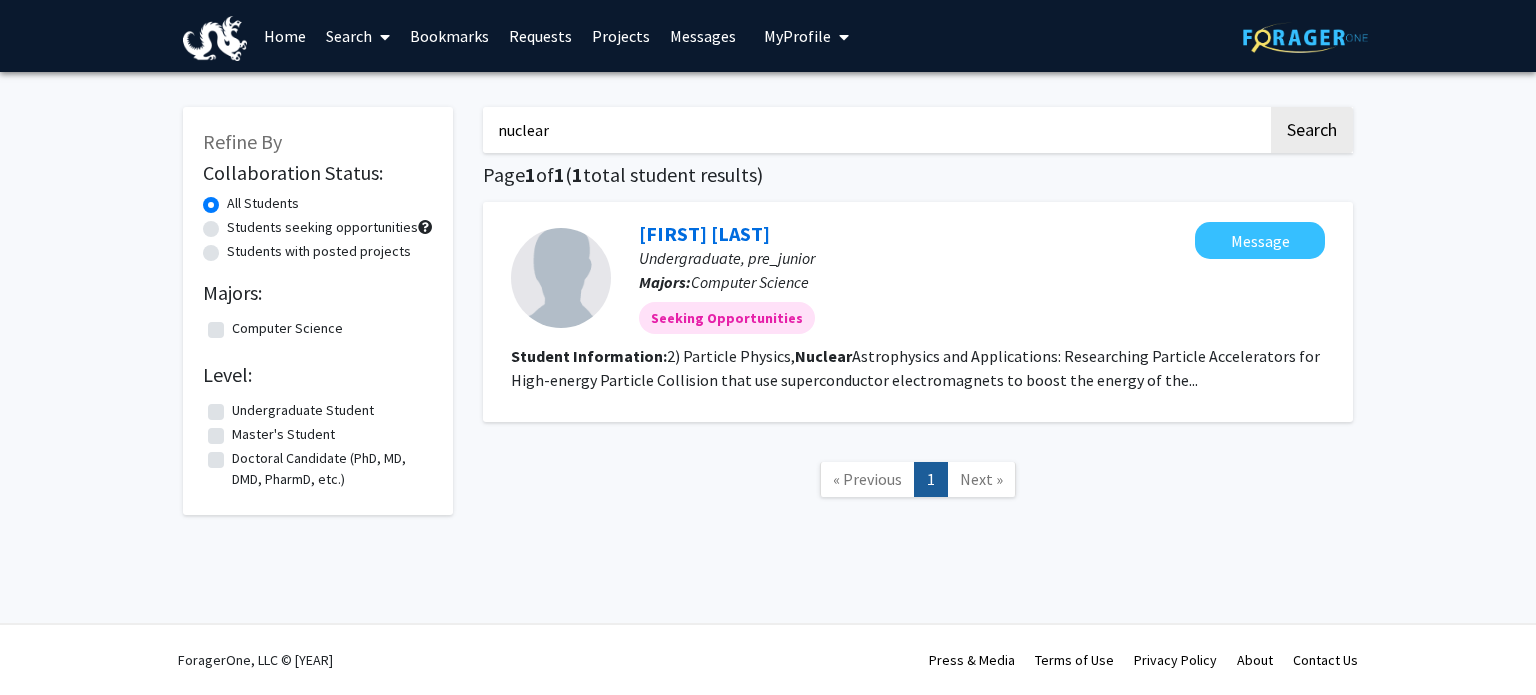 drag, startPoint x: 633, startPoint y: 147, endPoint x: 460, endPoint y: 147, distance: 173 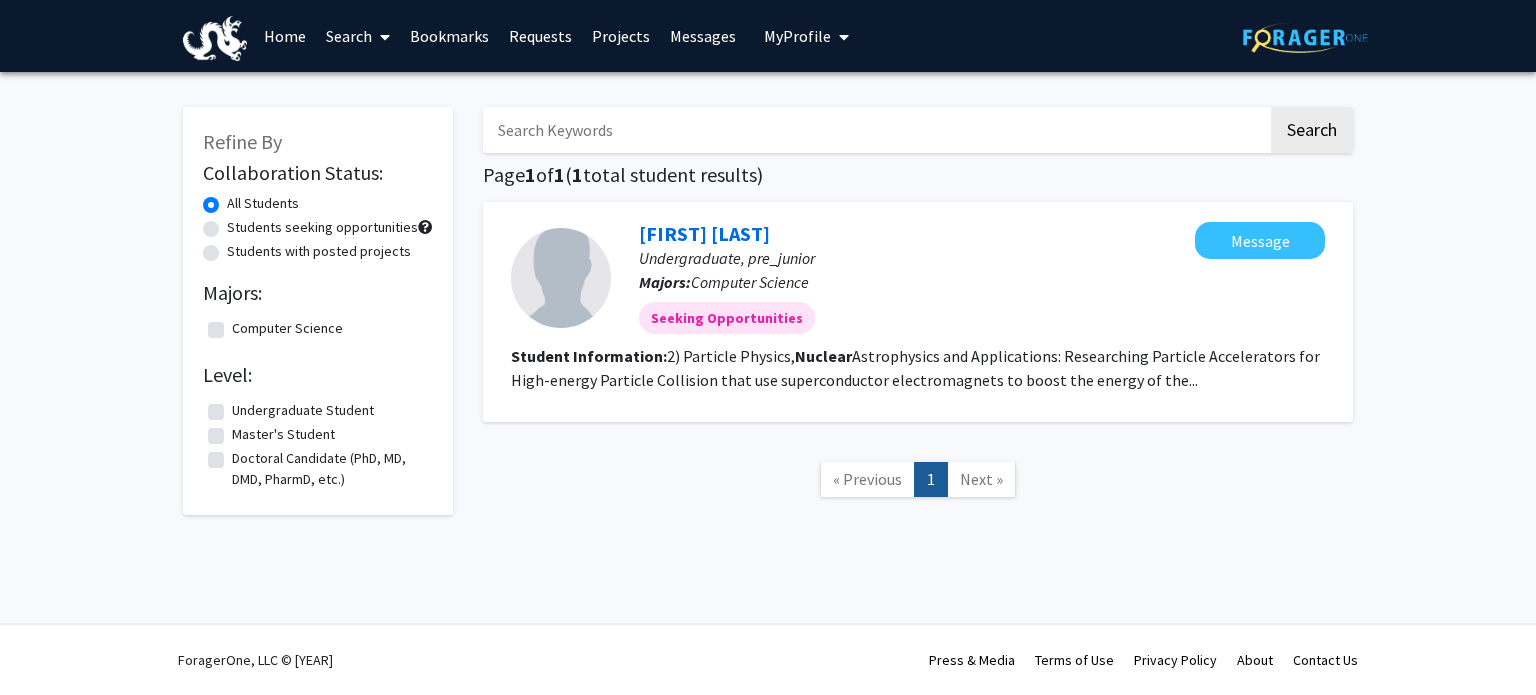 type 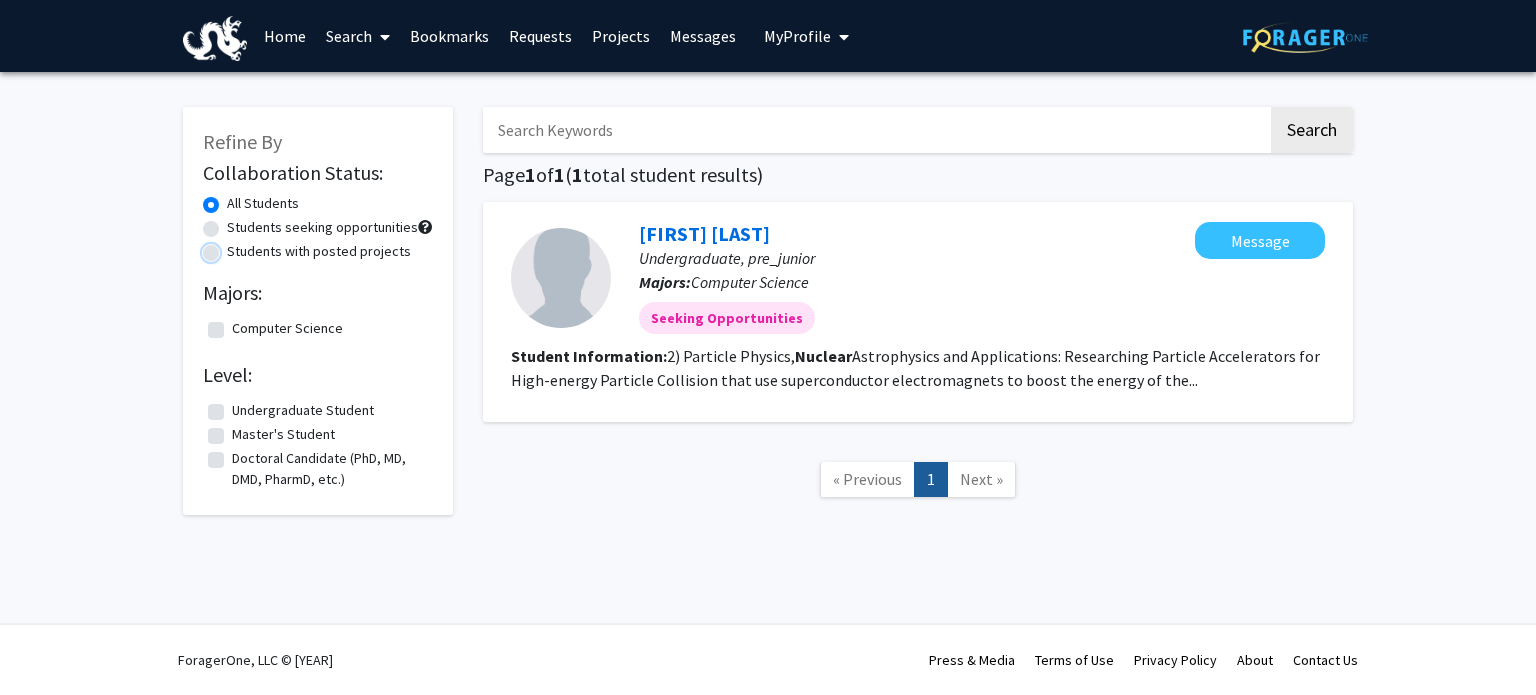 click on "Students with posted projects" at bounding box center [233, 247] 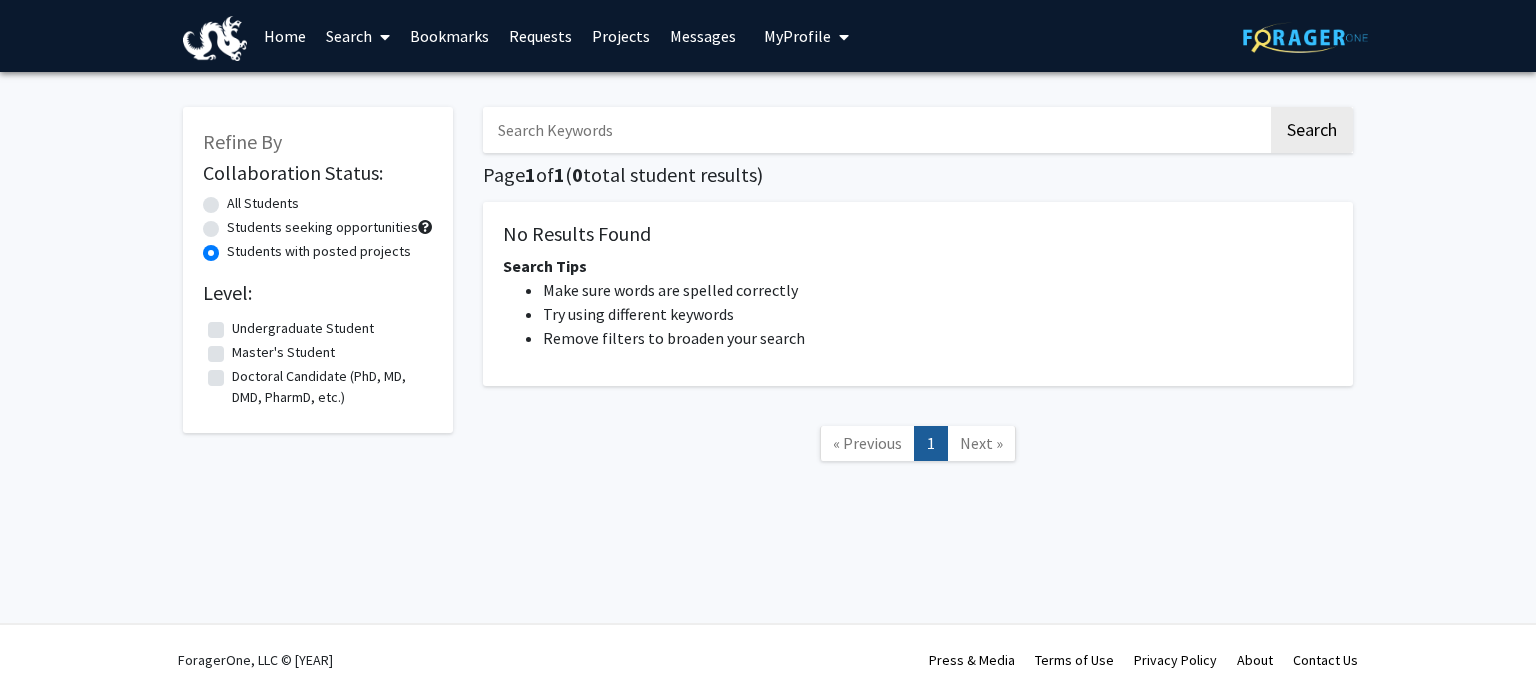 click at bounding box center [875, 130] 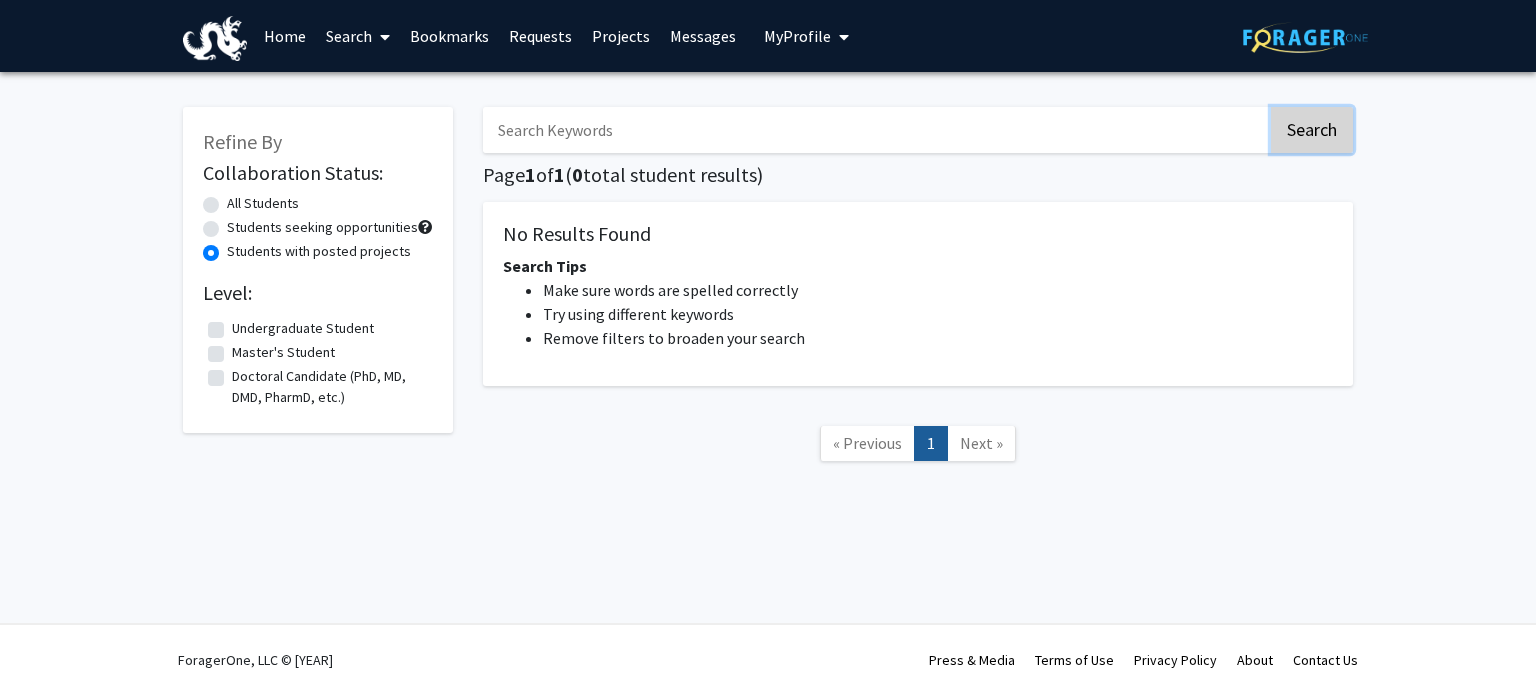 click on "Search" at bounding box center [1312, 130] 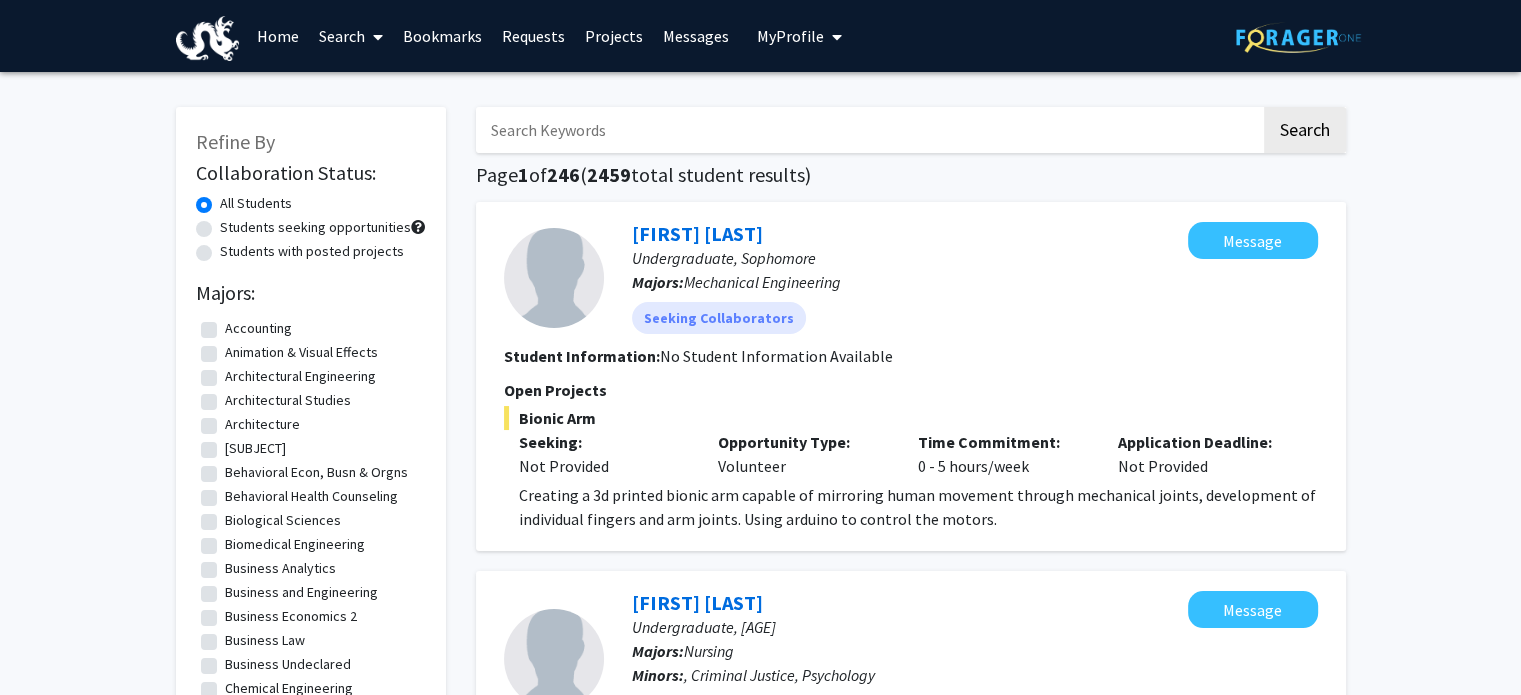 click on "Students with posted projects" at bounding box center [312, 251] 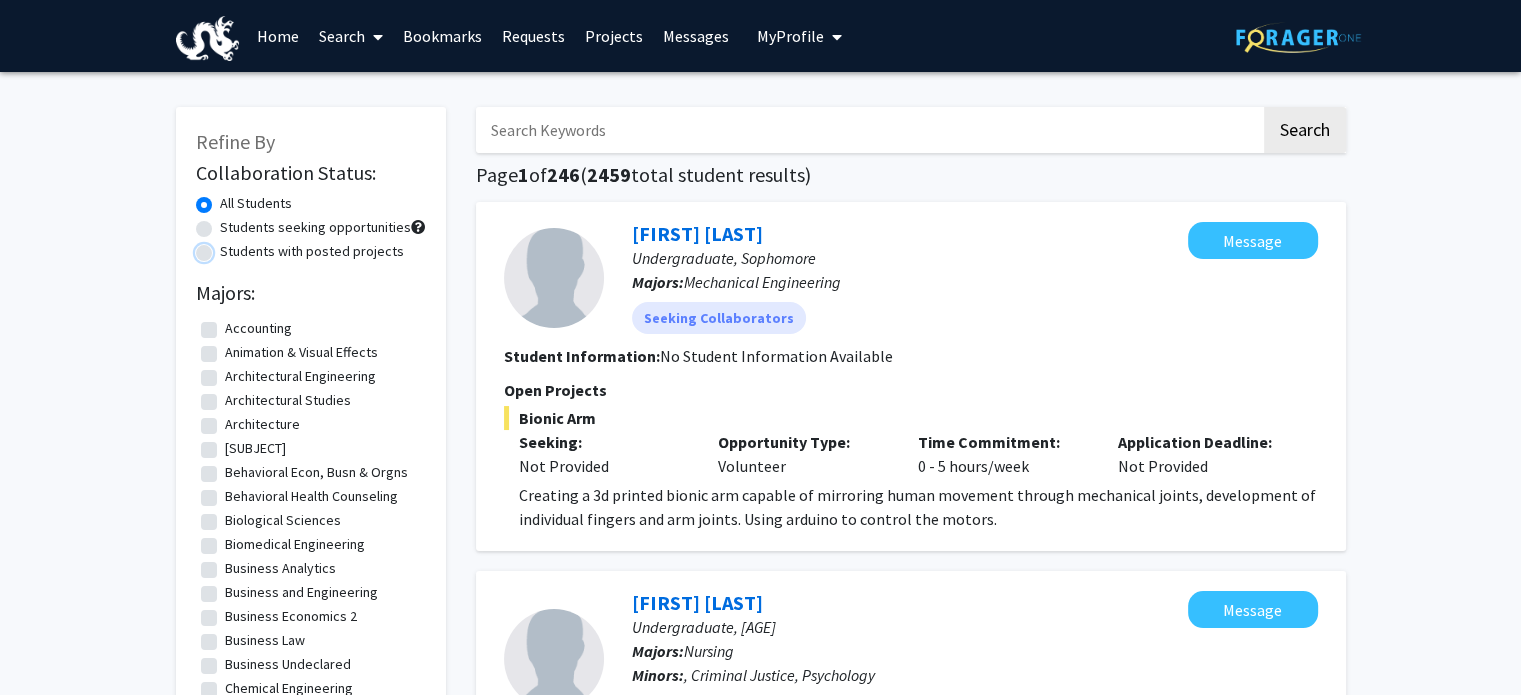 click on "Students with posted projects" at bounding box center (226, 247) 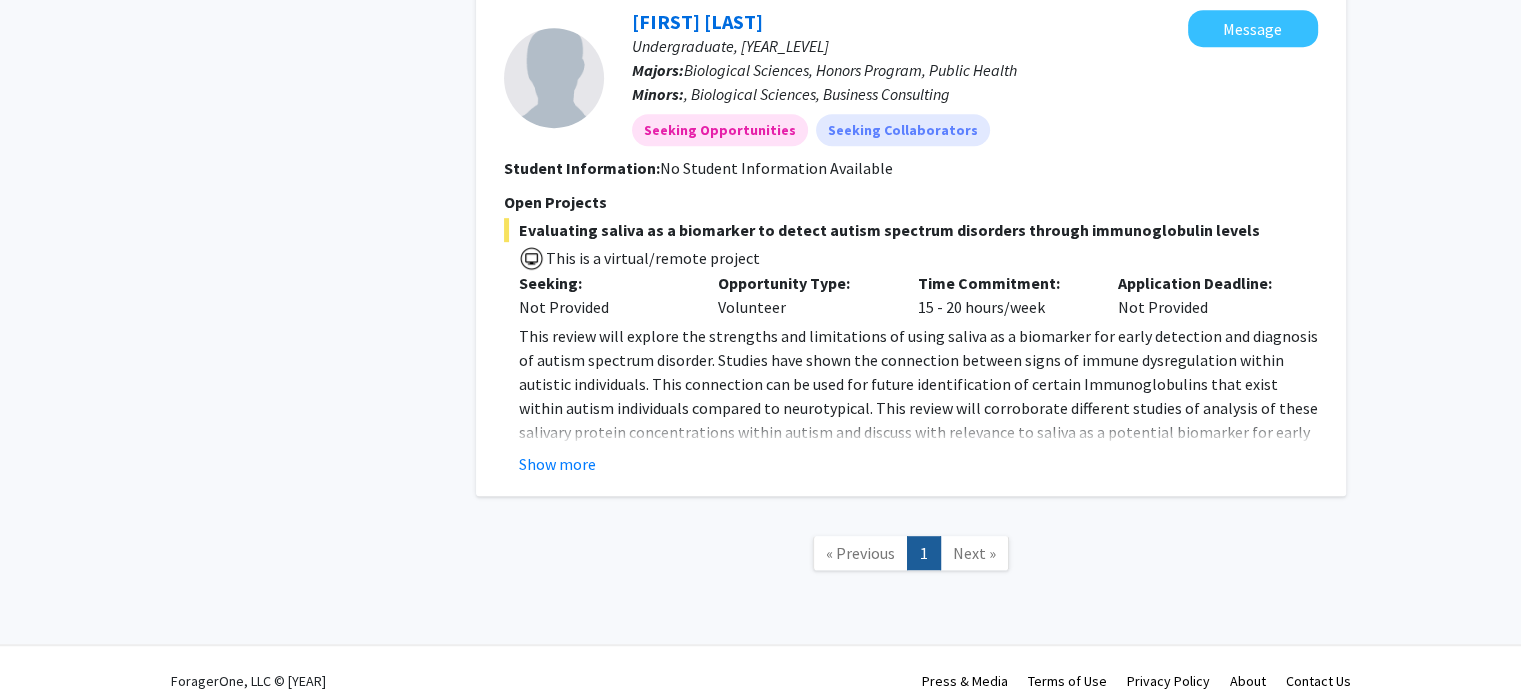 scroll, scrollTop: 1020, scrollLeft: 0, axis: vertical 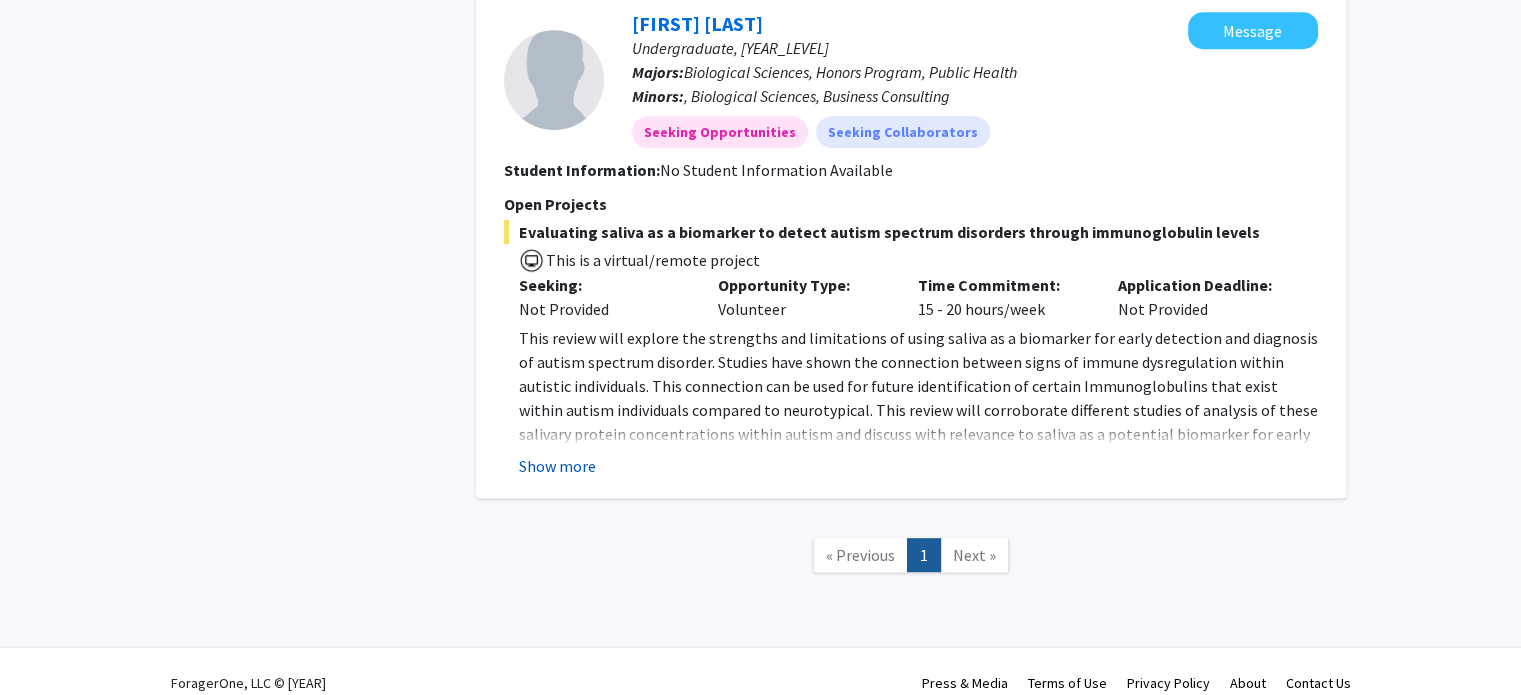 click on "Show more" at bounding box center (557, 466) 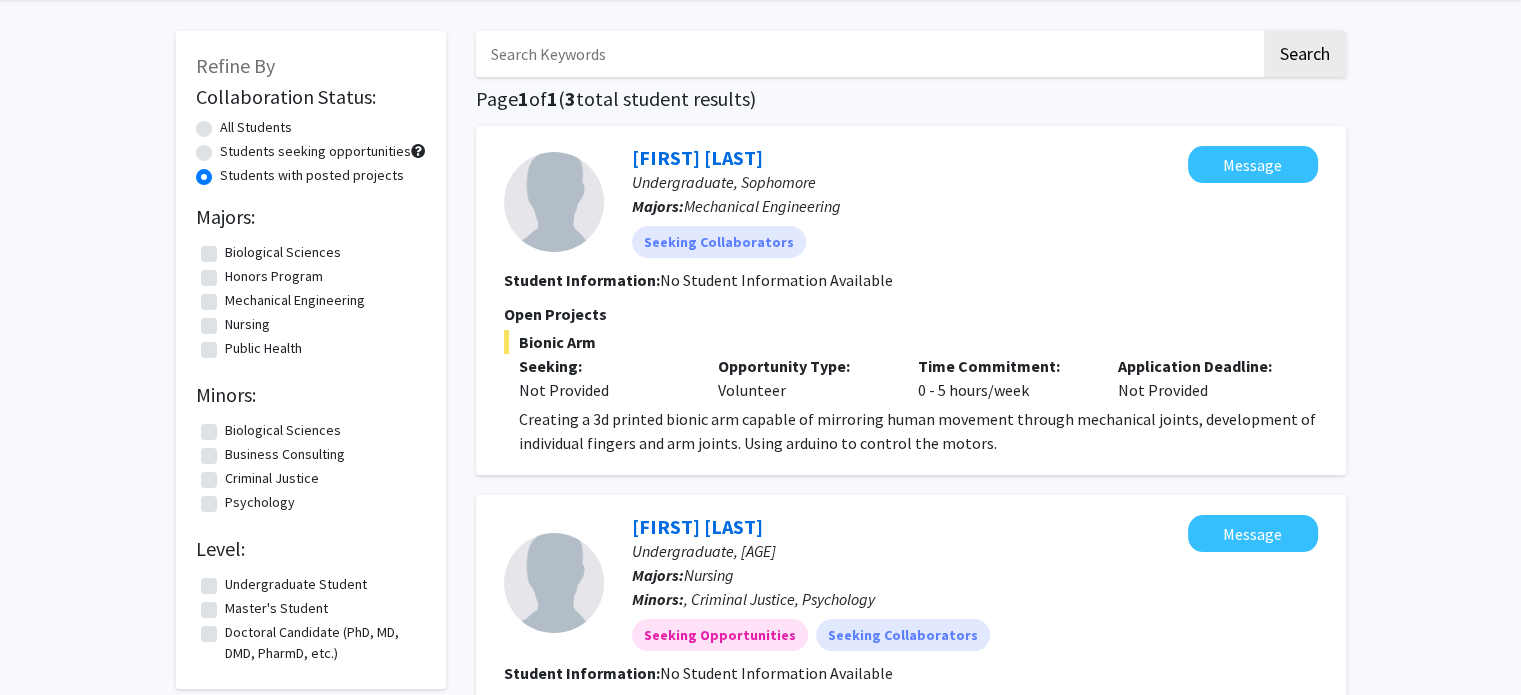 scroll, scrollTop: 103, scrollLeft: 0, axis: vertical 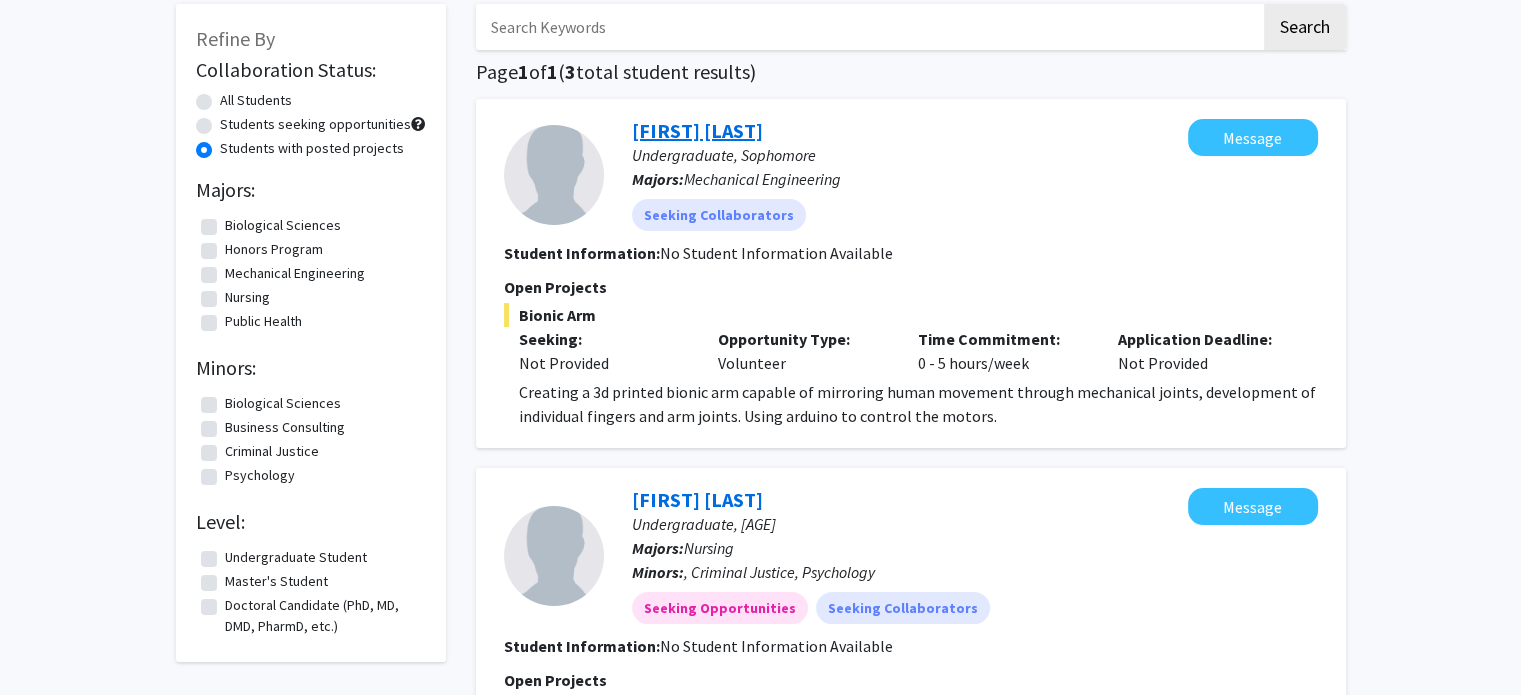 click on "[FIRST] [LAST]" at bounding box center (697, 130) 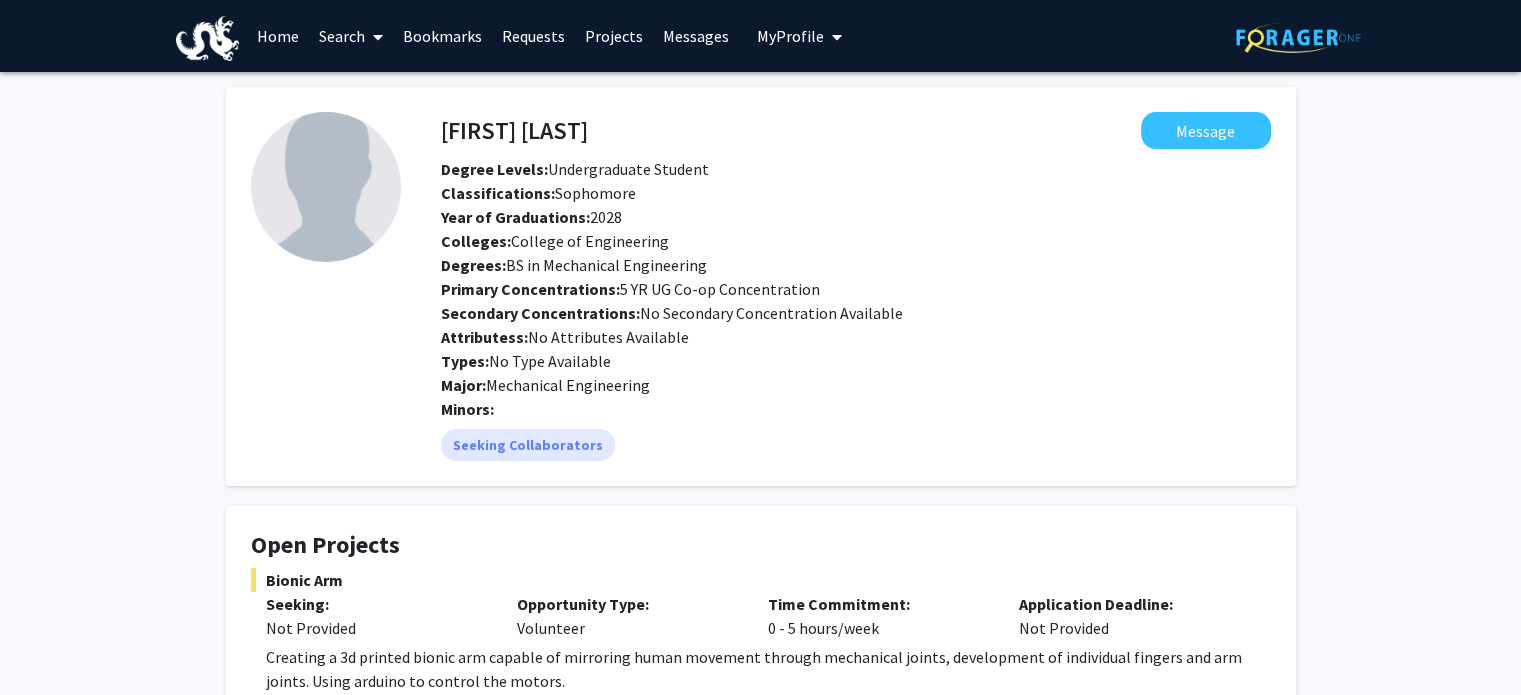 scroll, scrollTop: 148, scrollLeft: 0, axis: vertical 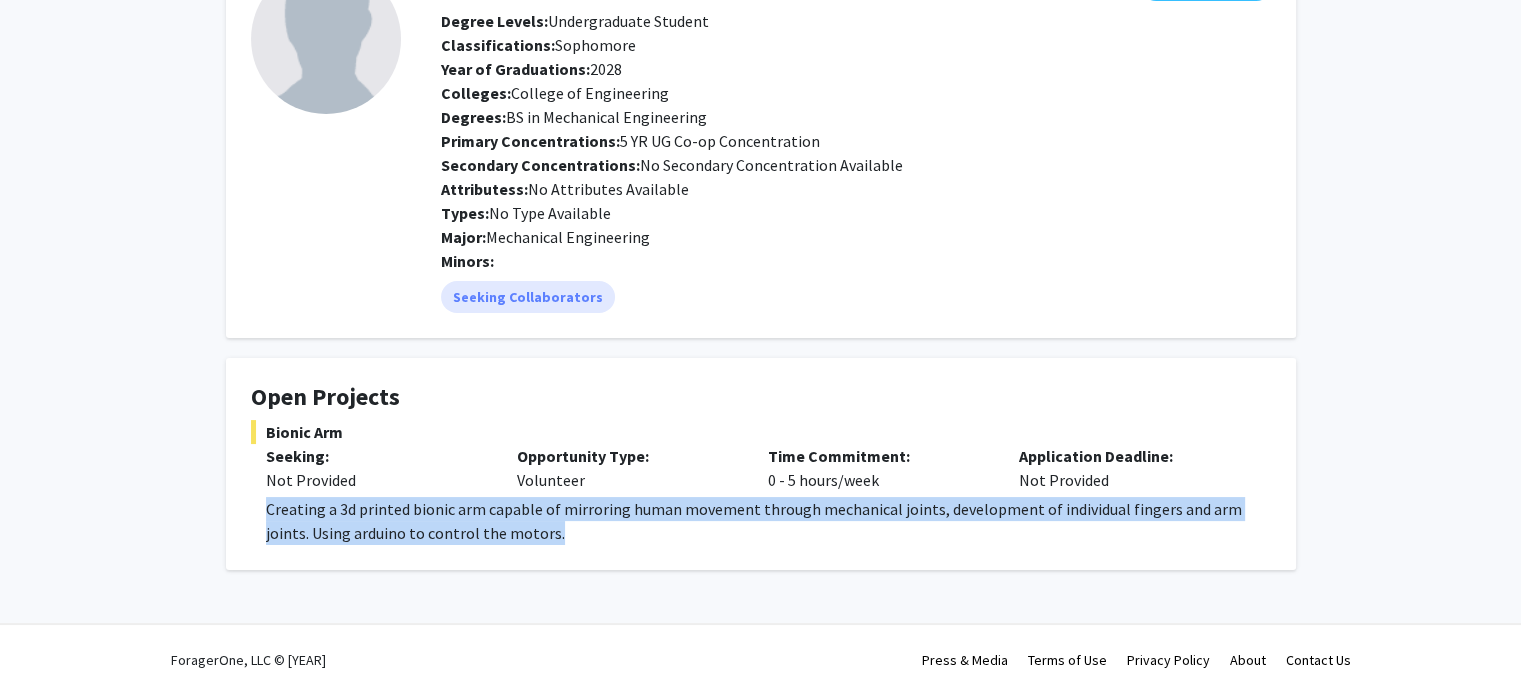 drag, startPoint x: 505, startPoint y: 534, endPoint x: 249, endPoint y: 501, distance: 258.1182 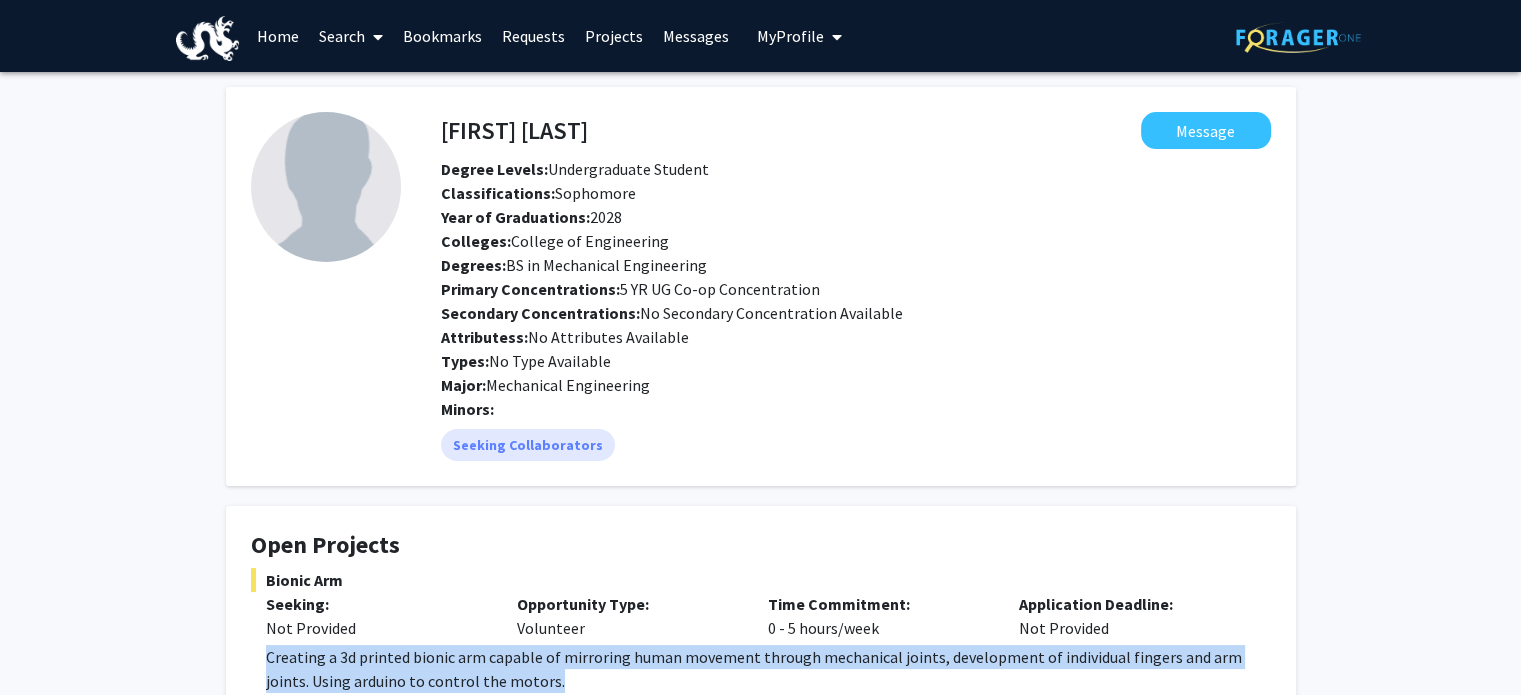 scroll, scrollTop: 148, scrollLeft: 0, axis: vertical 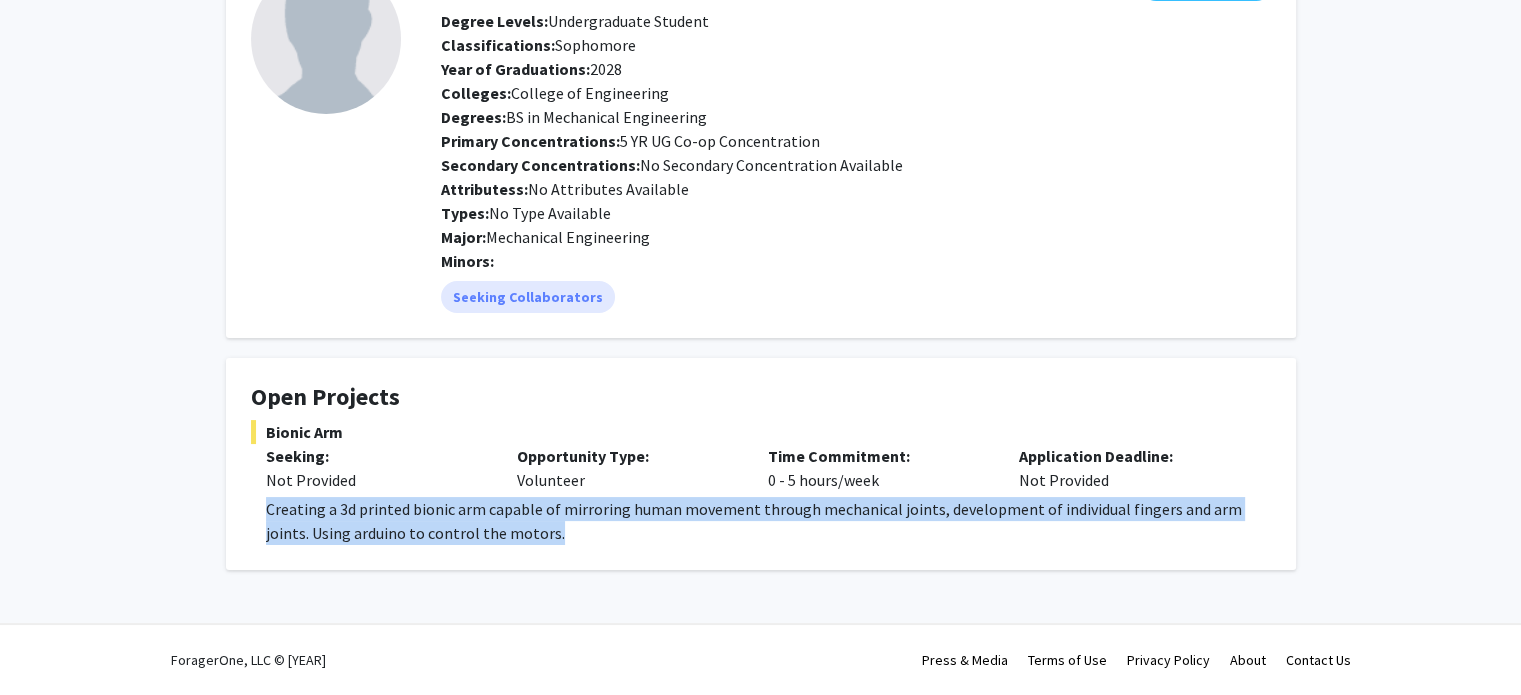 click on "Creating a 3d printed bionic arm capable of mirroring human movement through mechanical joints, development of individual fingers and arm joints. Using arduino to control the motors." at bounding box center (768, 521) 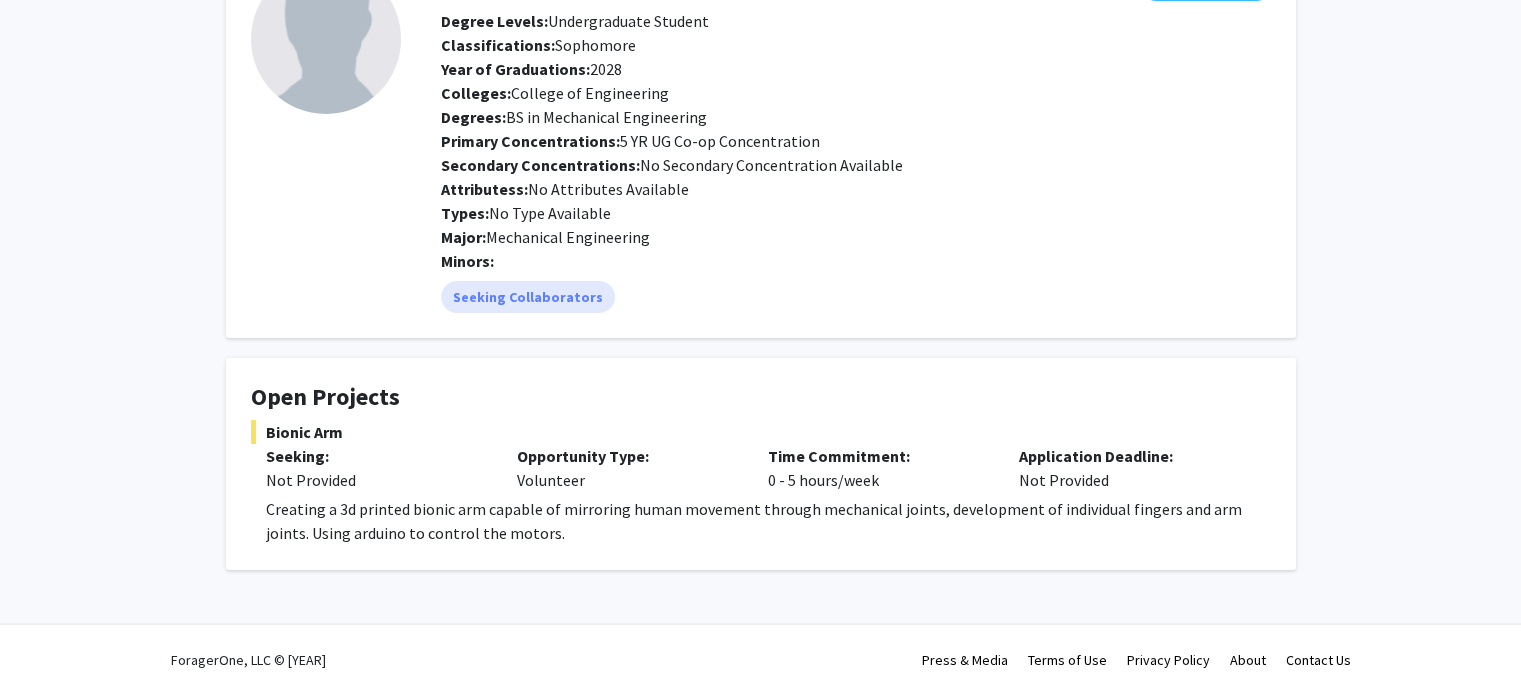 scroll, scrollTop: 0, scrollLeft: 0, axis: both 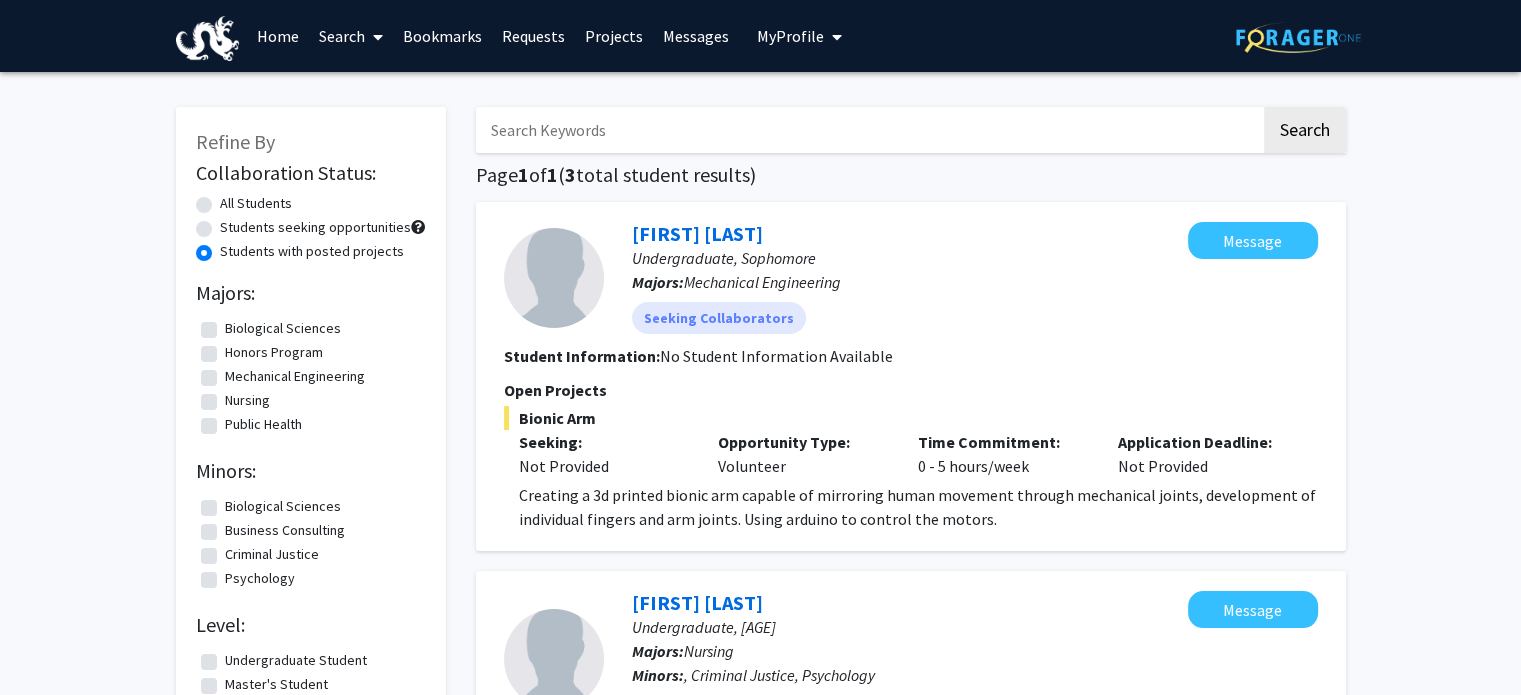 click at bounding box center [868, 130] 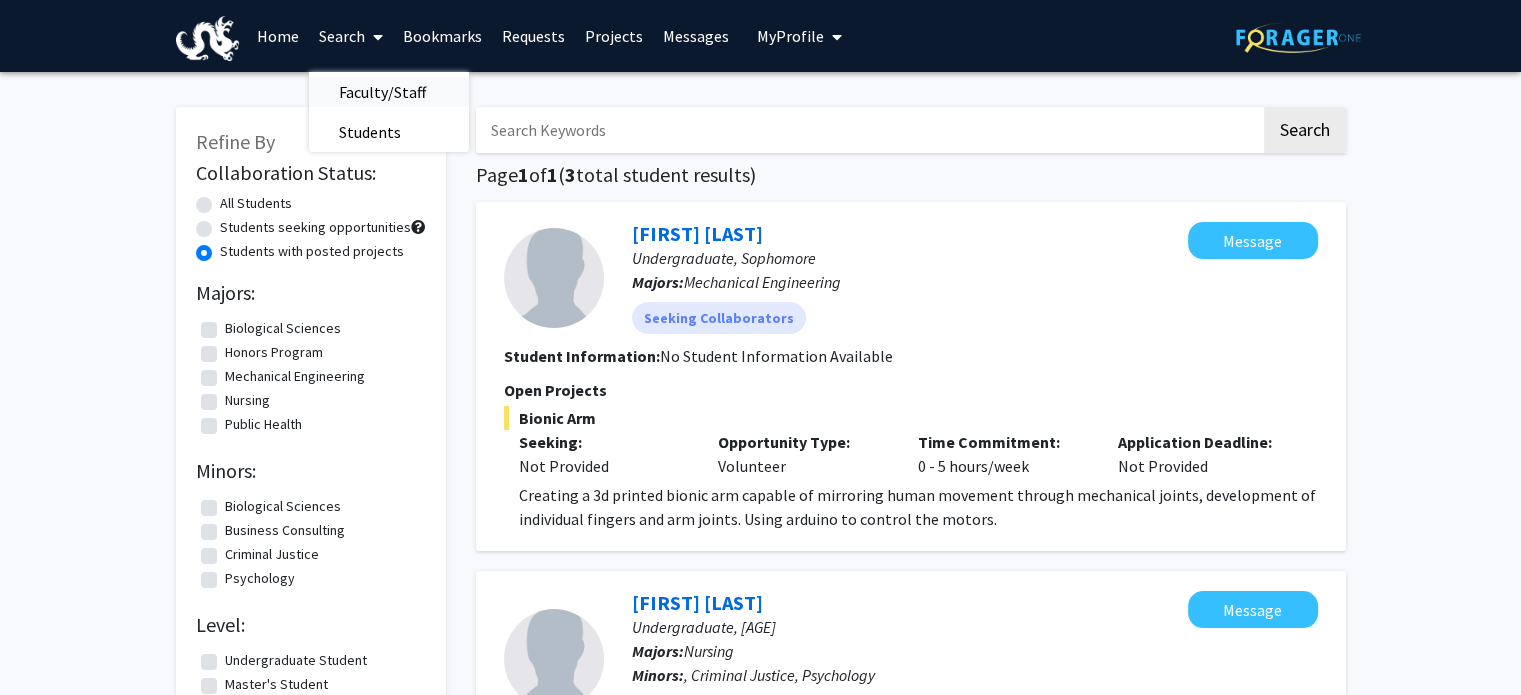click on "Faculty/Staff" at bounding box center [382, 92] 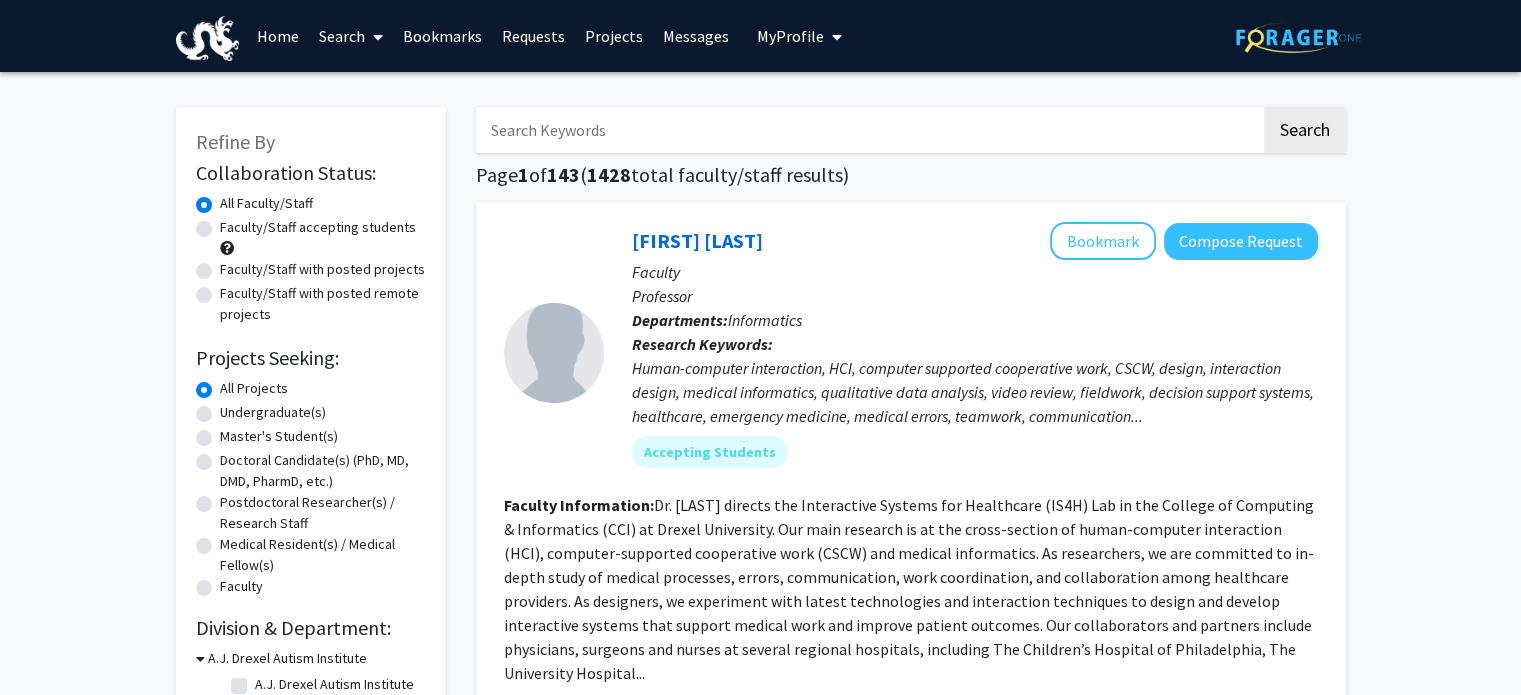 click at bounding box center [868, 130] 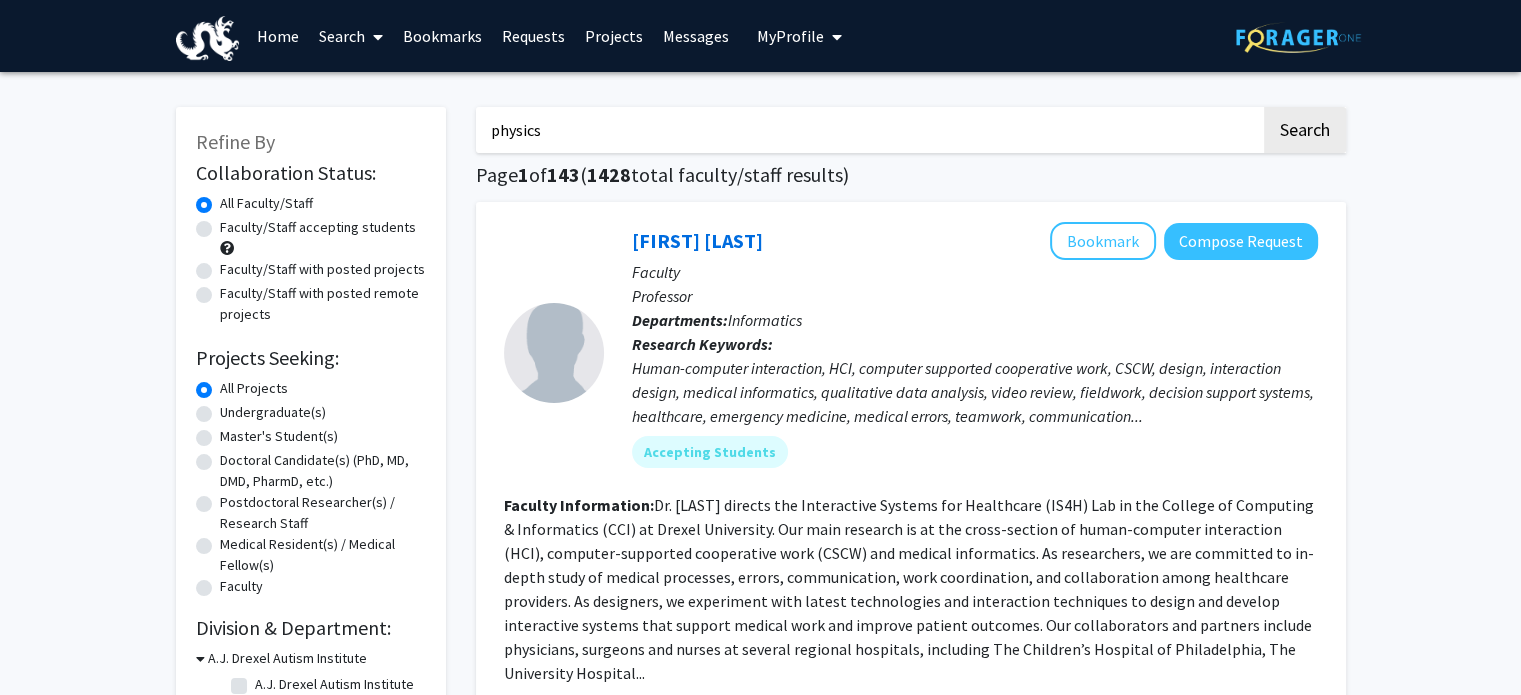 type on "physics" 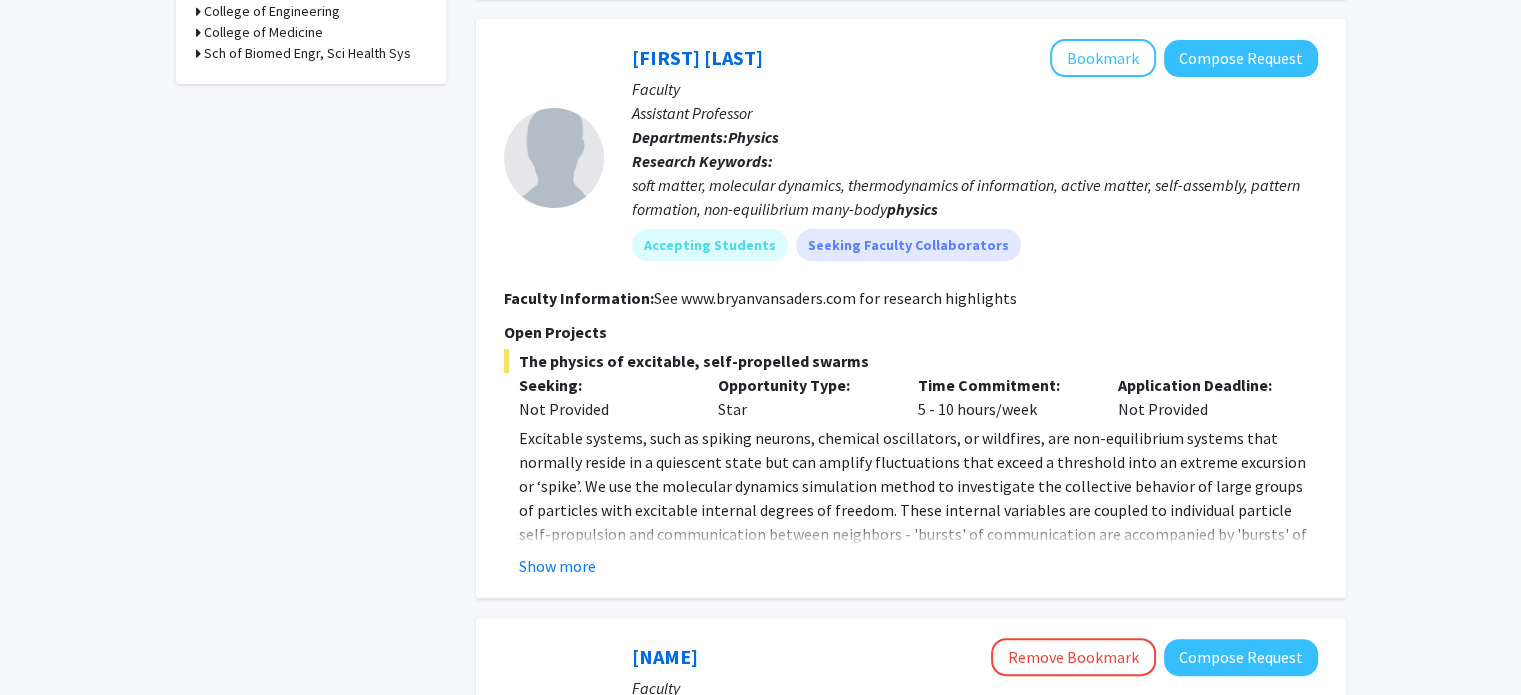 scroll, scrollTop: 700, scrollLeft: 0, axis: vertical 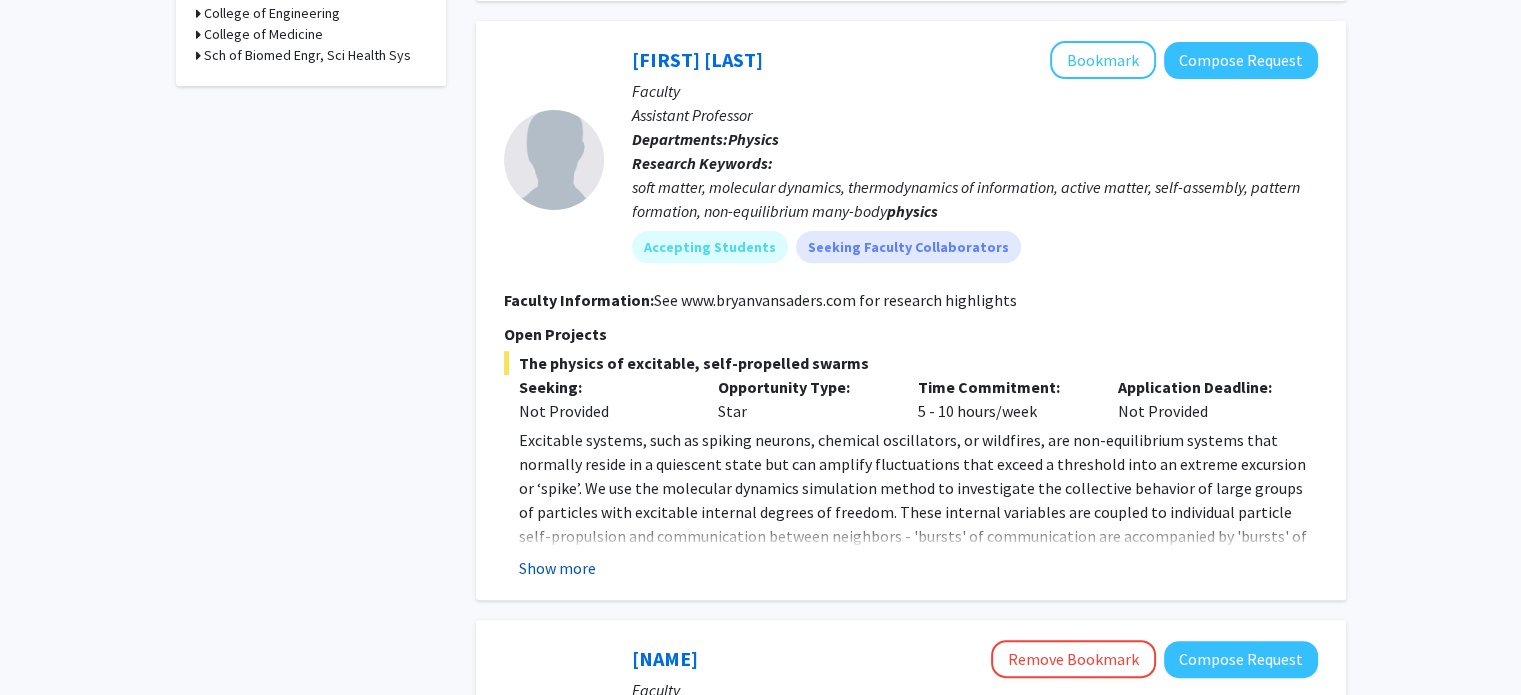 click on "Show more" at bounding box center [557, 568] 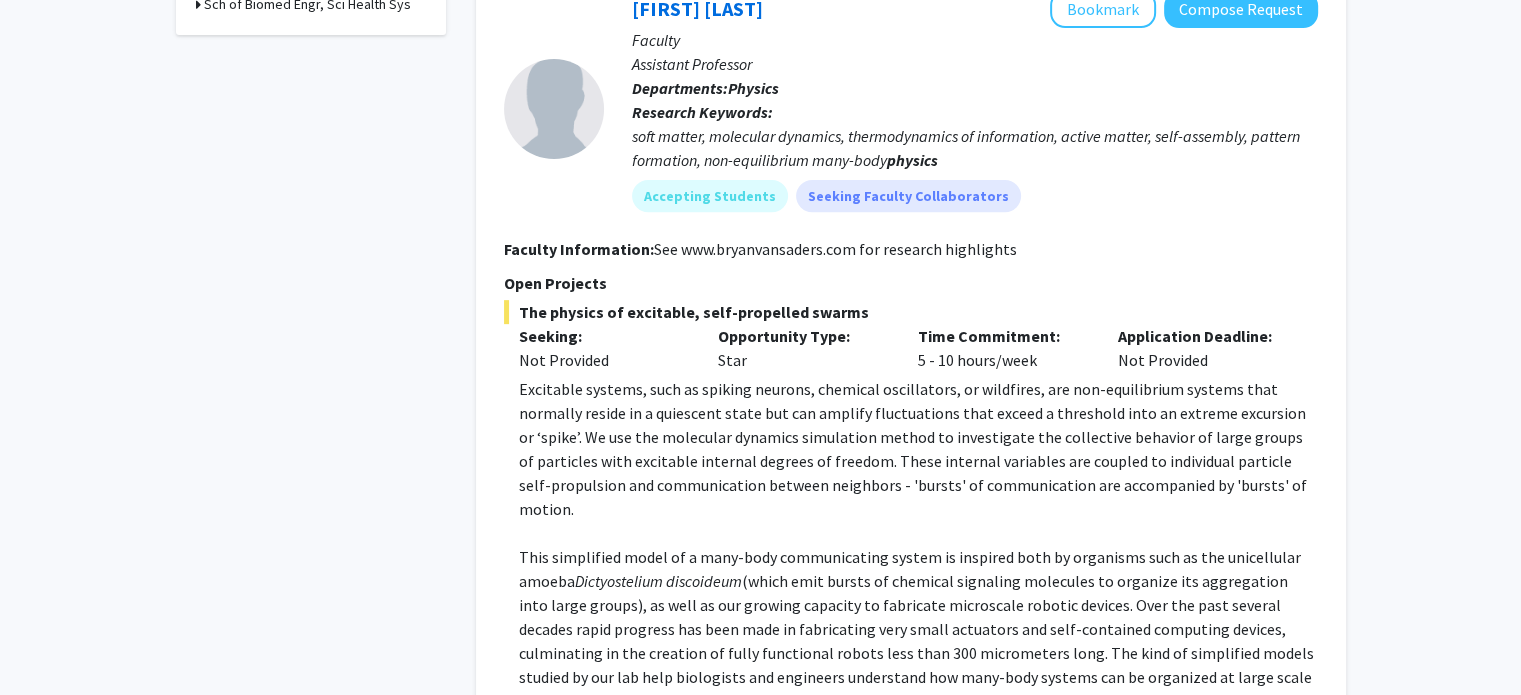 scroll, scrollTop: 712, scrollLeft: 0, axis: vertical 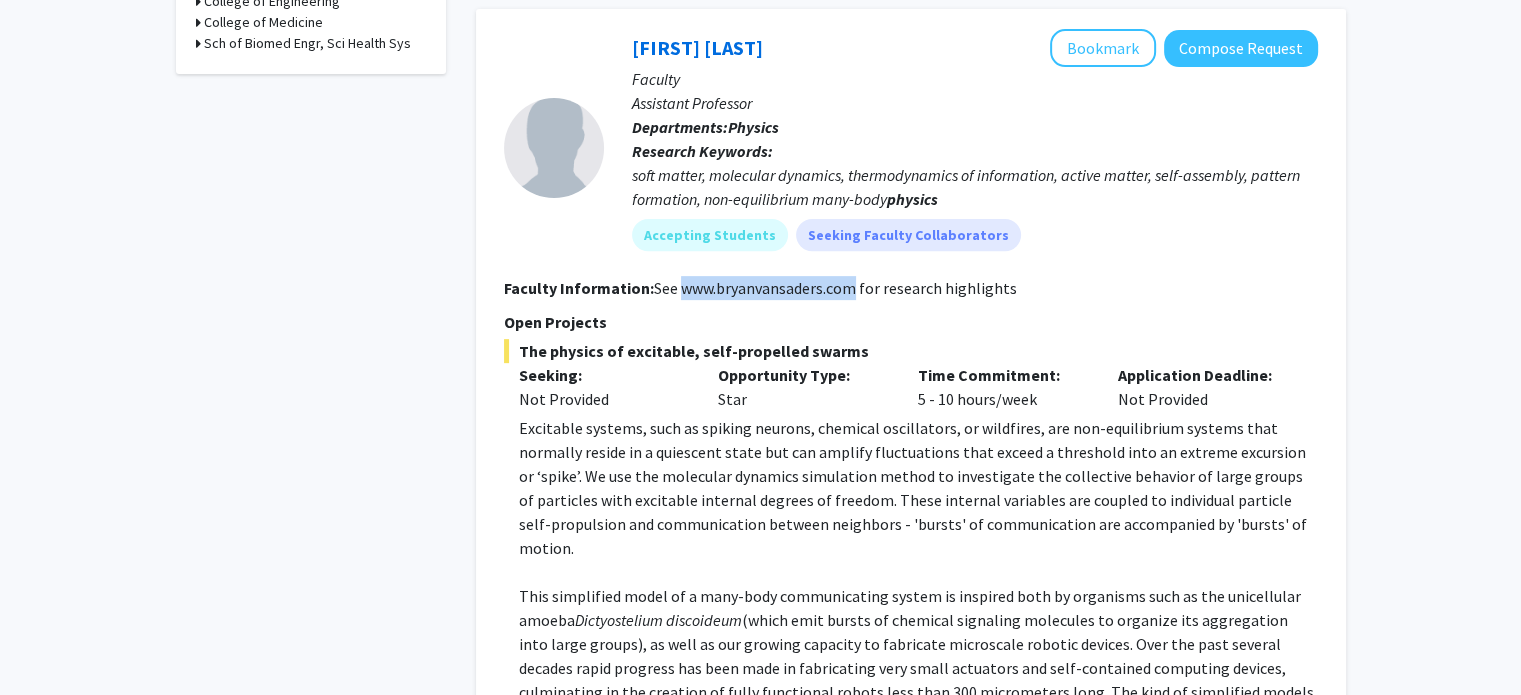 drag, startPoint x: 680, startPoint y: 287, endPoint x: 852, endPoint y: 287, distance: 172 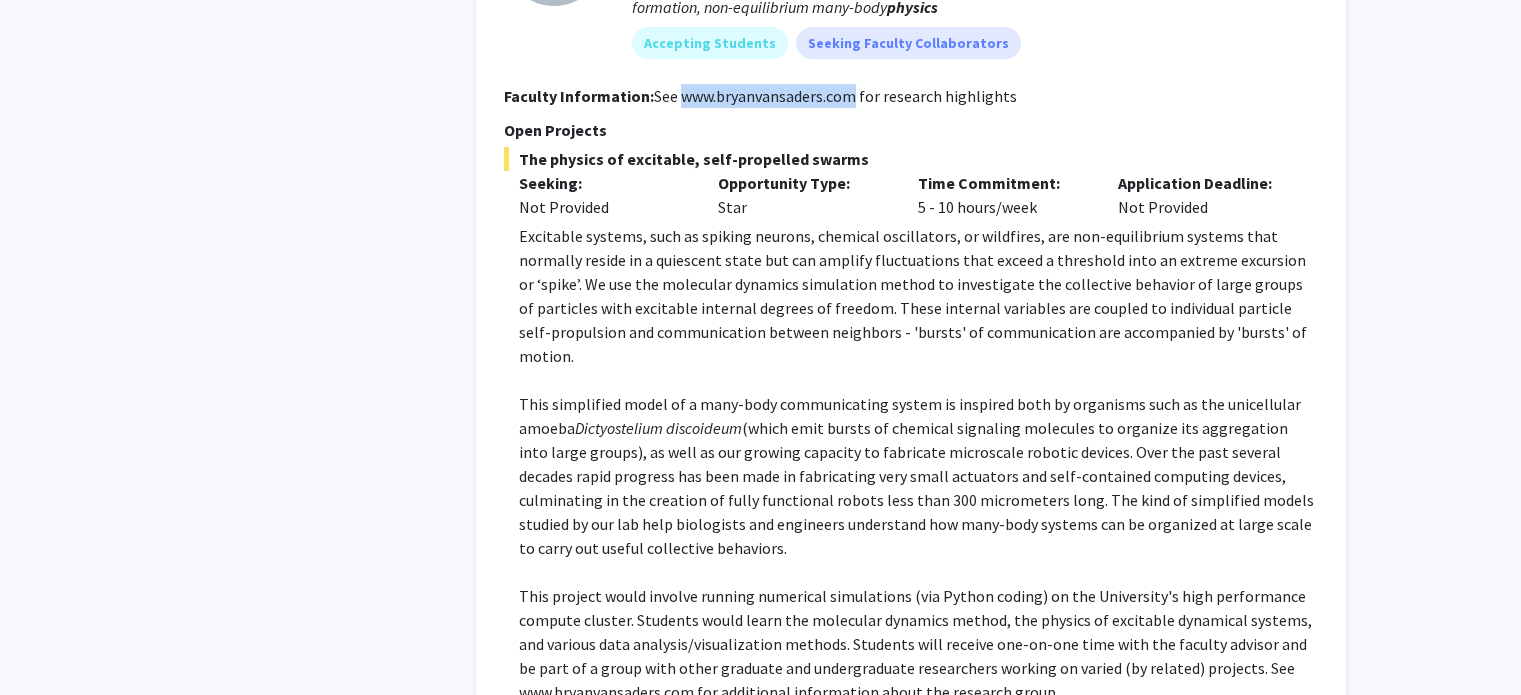scroll, scrollTop: 896, scrollLeft: 0, axis: vertical 